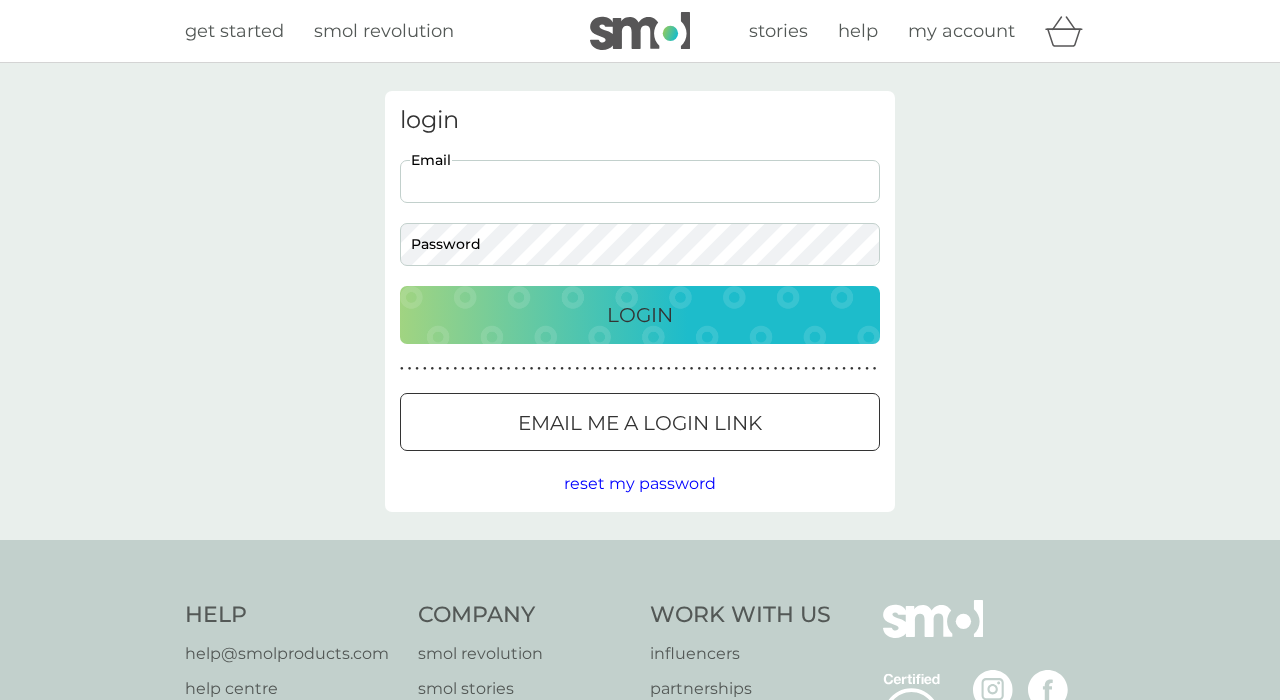 scroll, scrollTop: 0, scrollLeft: 0, axis: both 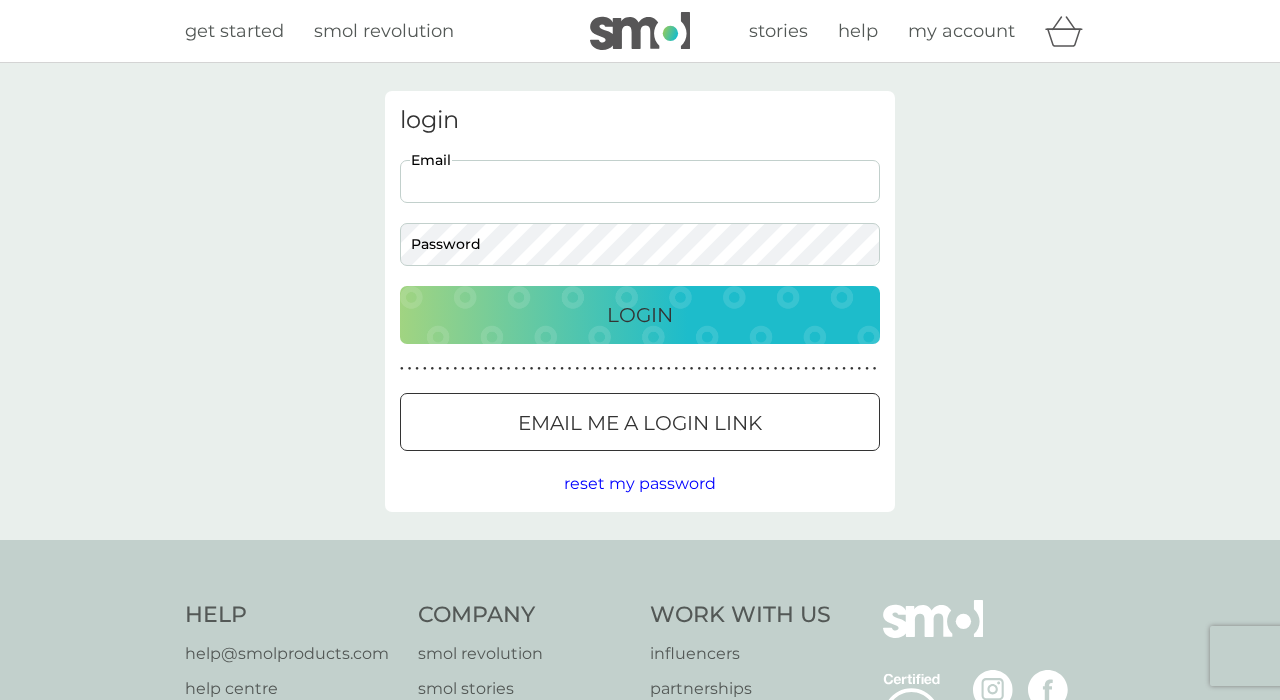 type on "jean.nale@example.com" 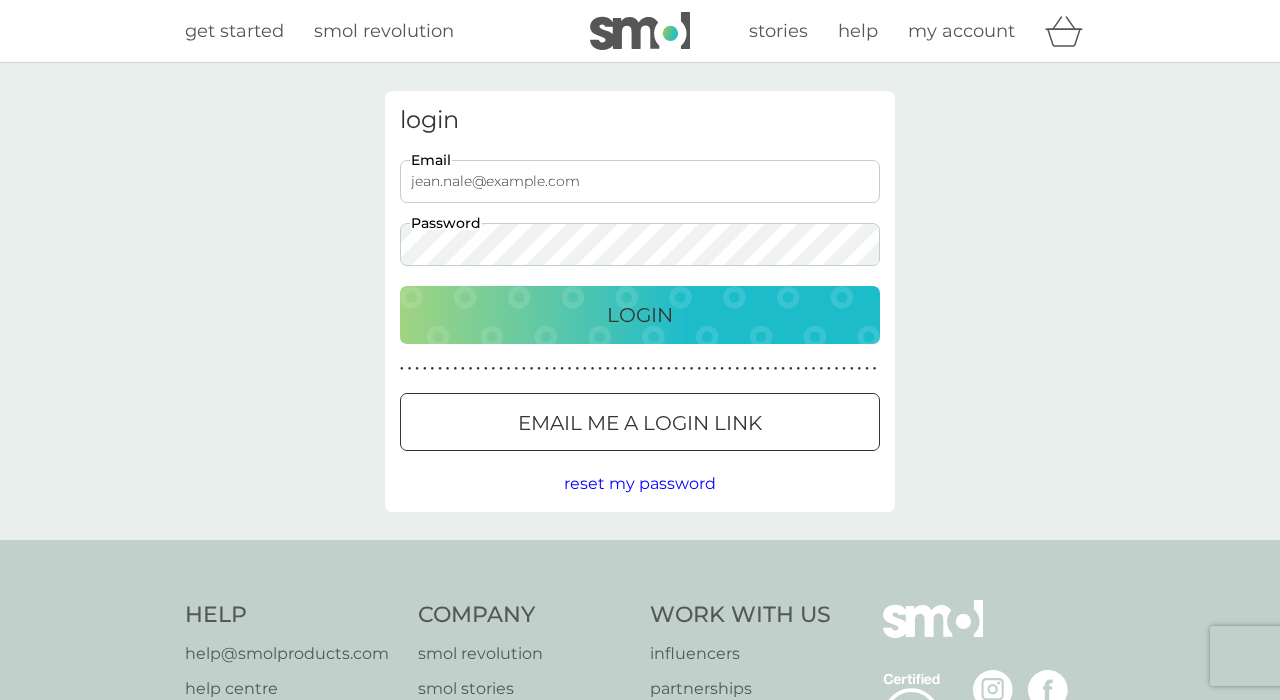 scroll, scrollTop: 0, scrollLeft: 0, axis: both 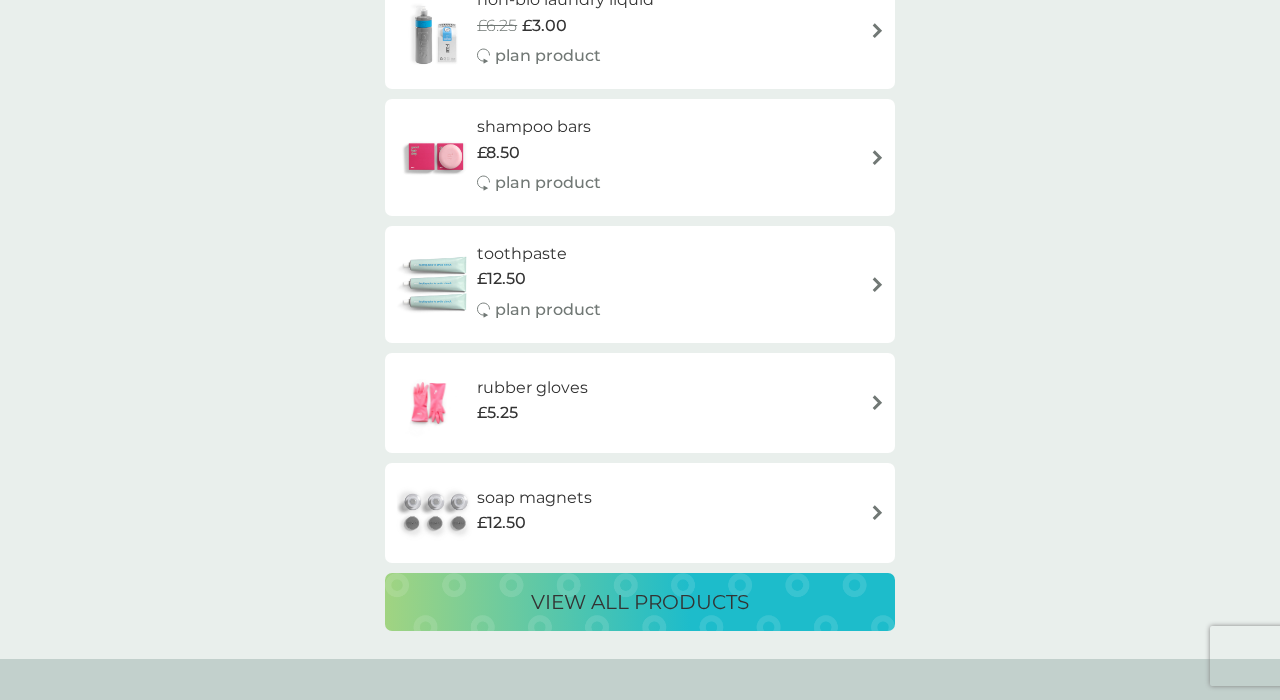 click at bounding box center [877, 402] 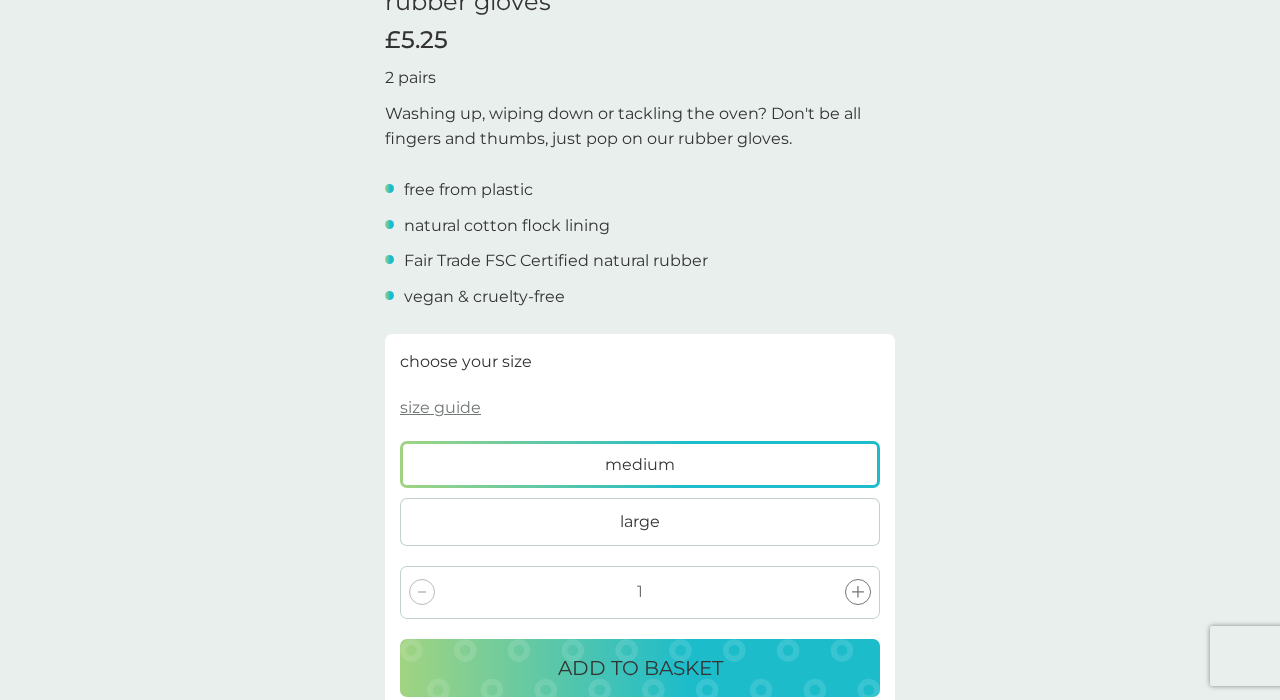 scroll, scrollTop: 549, scrollLeft: 0, axis: vertical 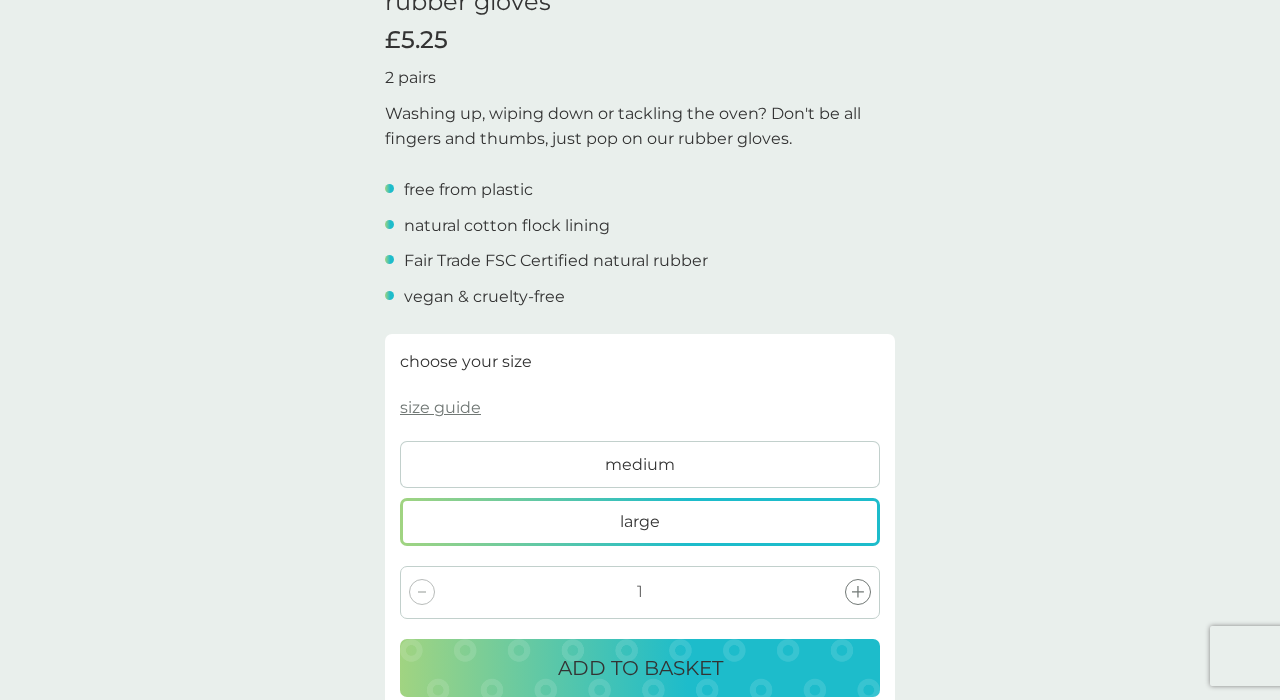click at bounding box center [858, 592] 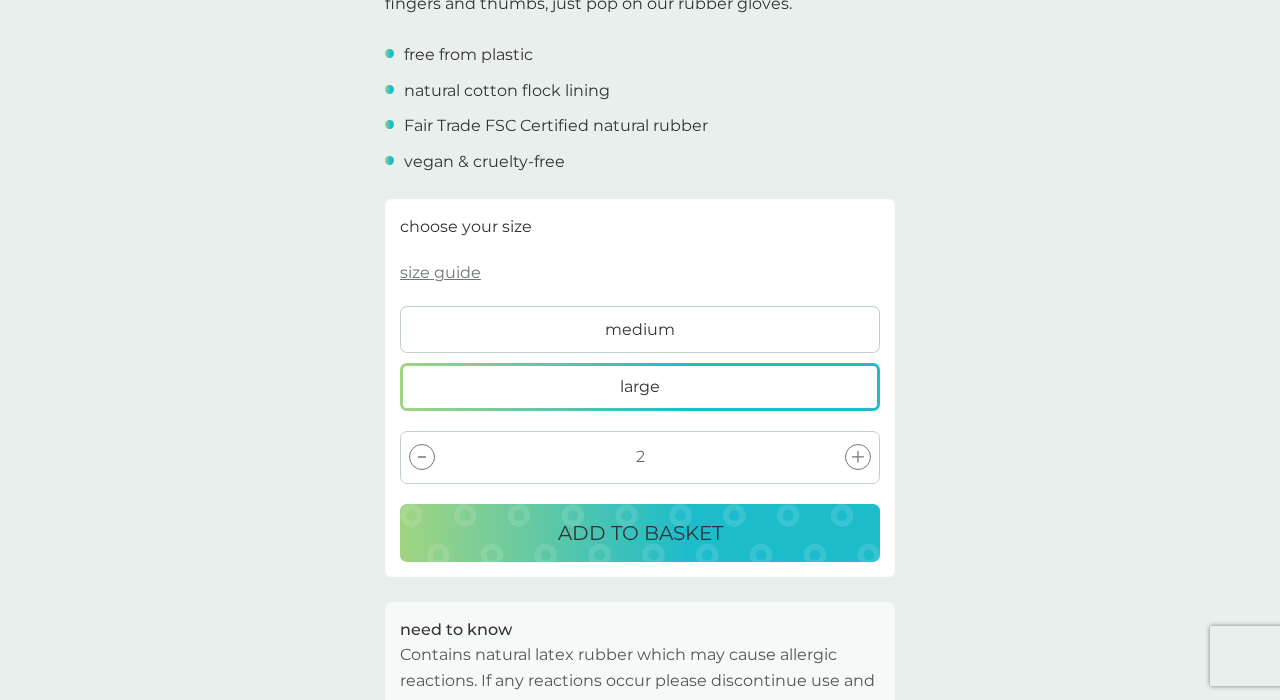scroll, scrollTop: 692, scrollLeft: 0, axis: vertical 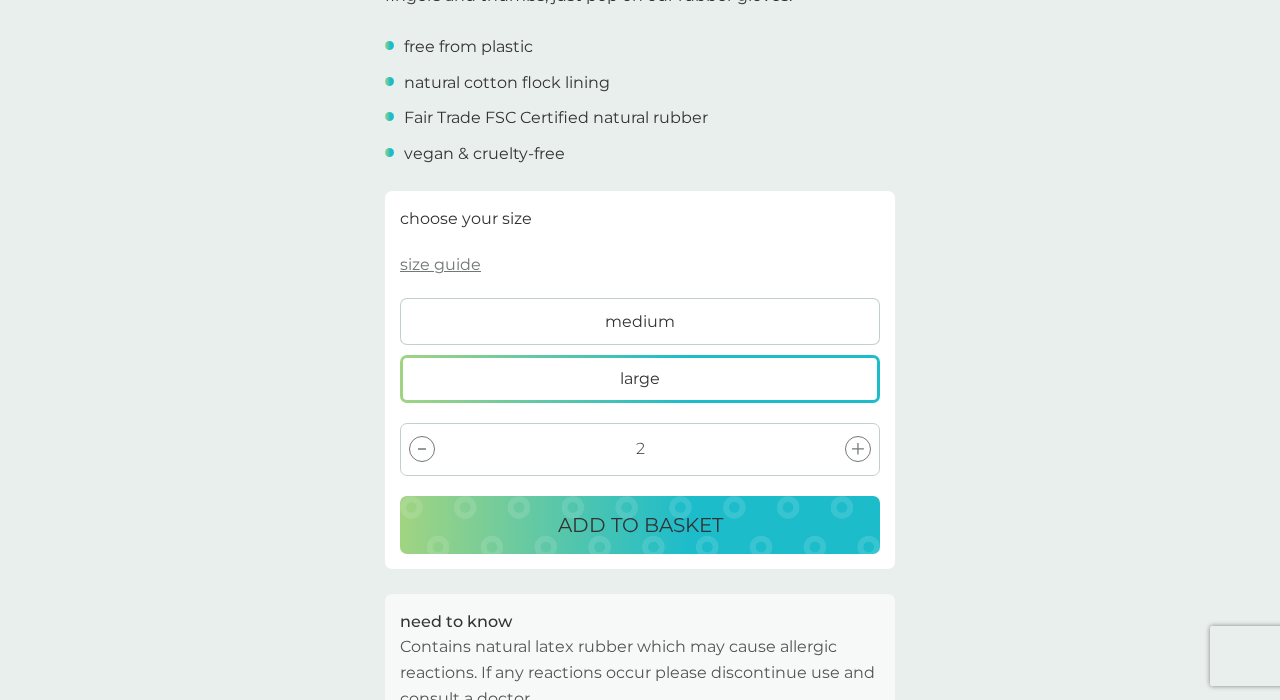 click on "ADD TO BASKET" at bounding box center (640, 525) 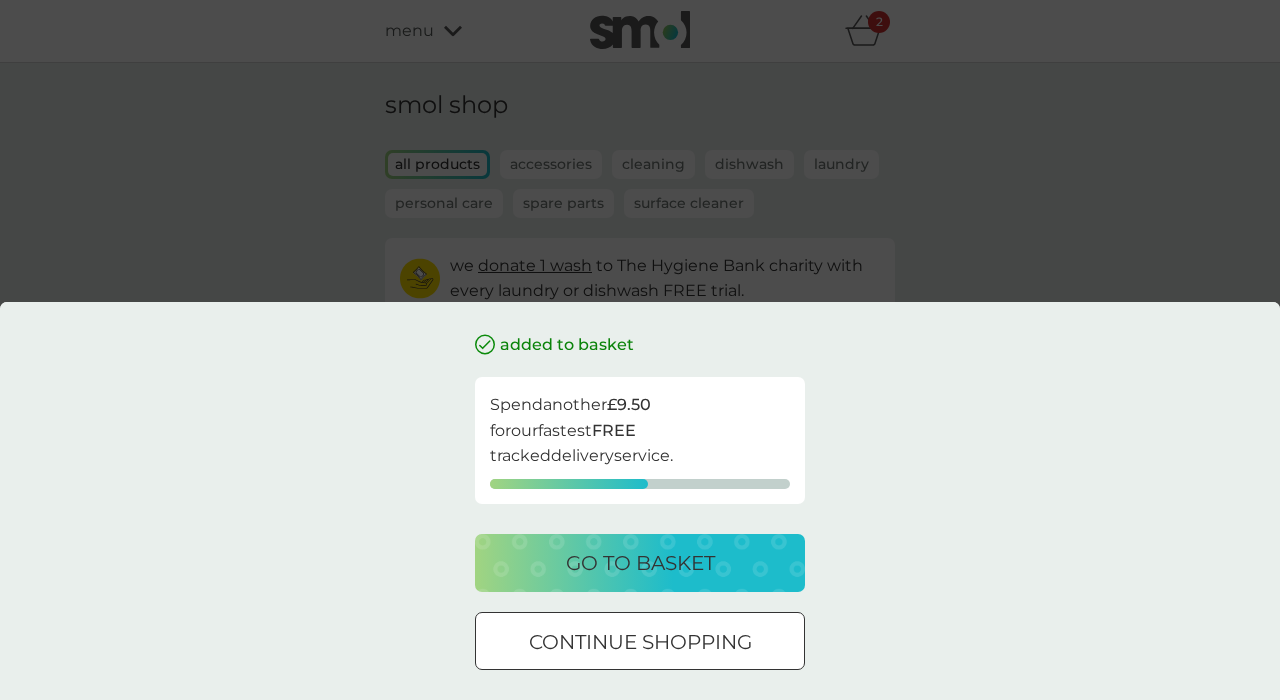scroll, scrollTop: 5, scrollLeft: 0, axis: vertical 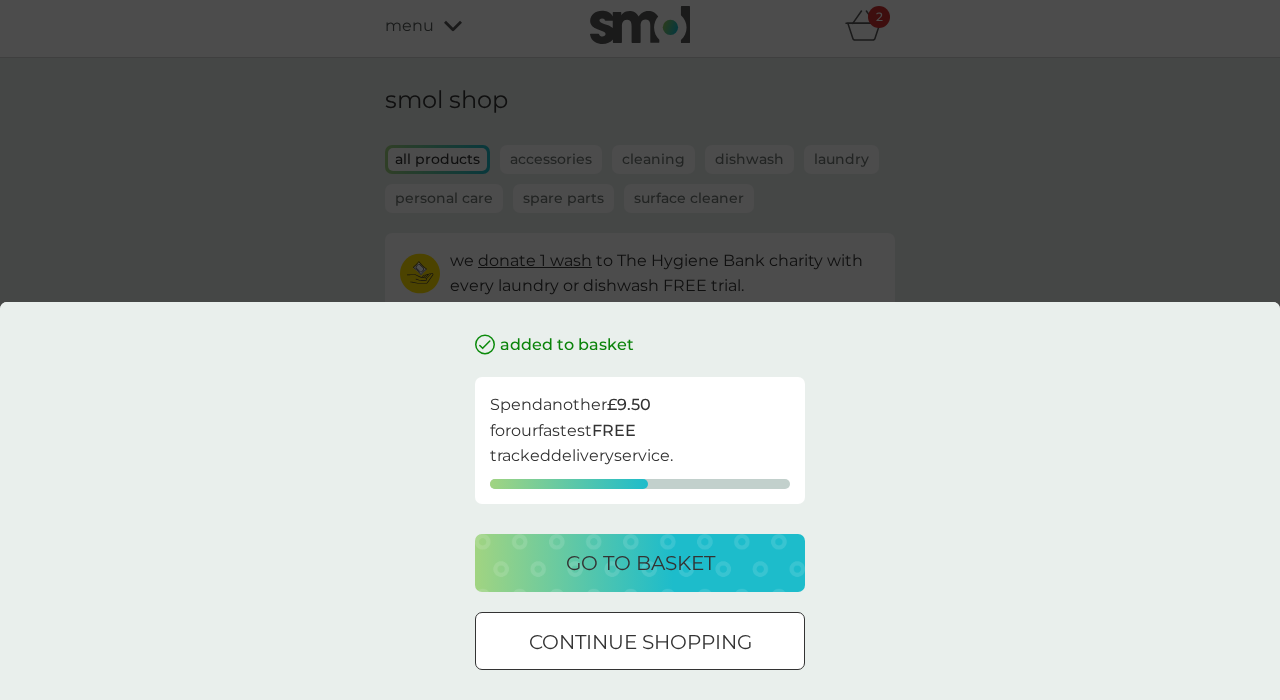click at bounding box center (640, 642) 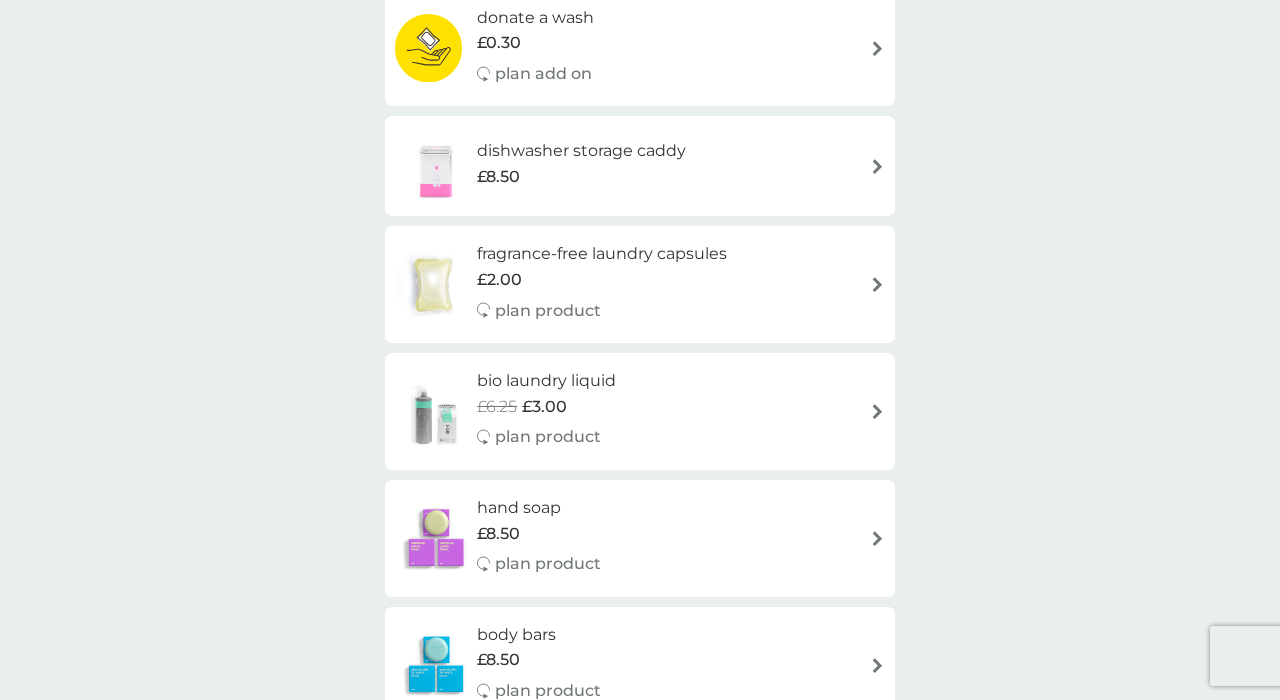 scroll, scrollTop: 1101, scrollLeft: 0, axis: vertical 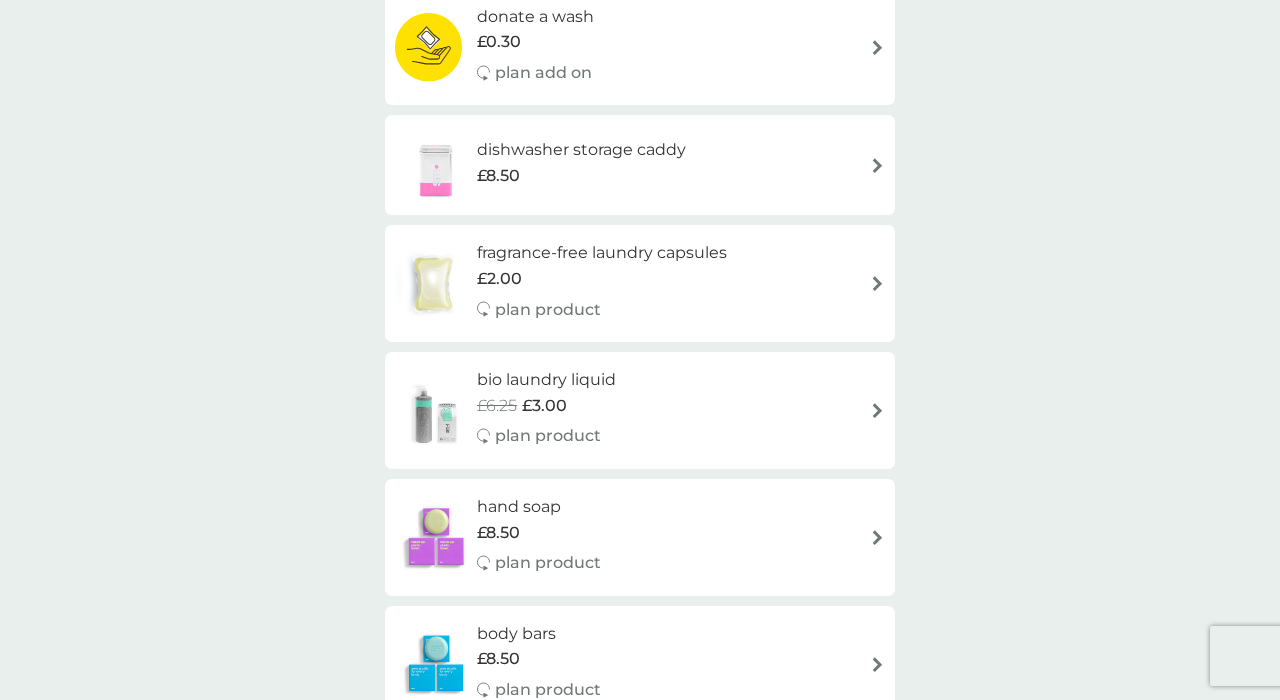 click at bounding box center (877, 165) 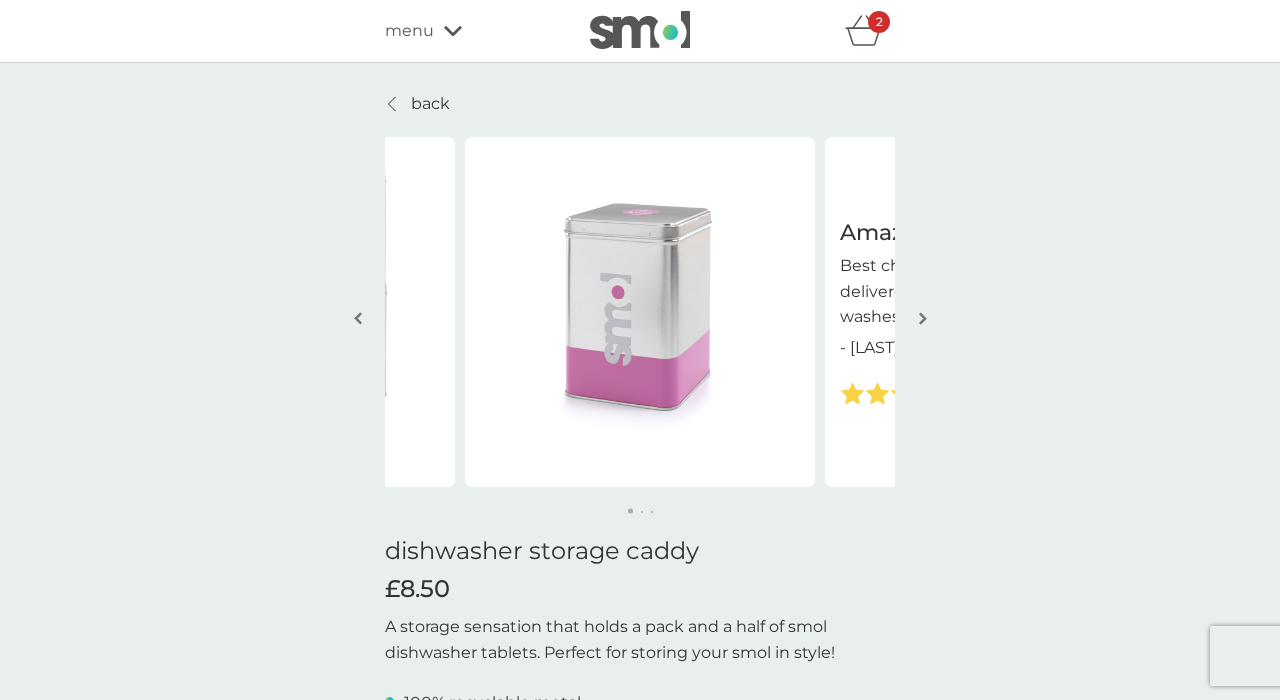 scroll, scrollTop: 0, scrollLeft: 0, axis: both 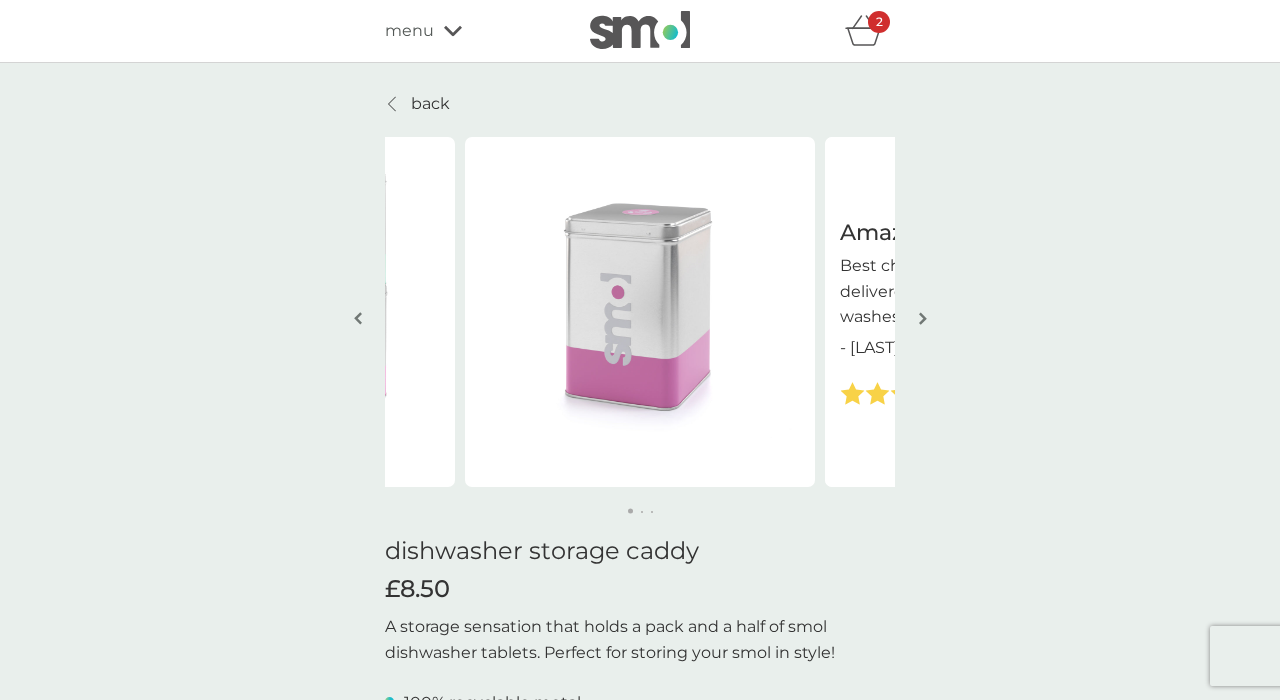 click on "back" at bounding box center [430, 104] 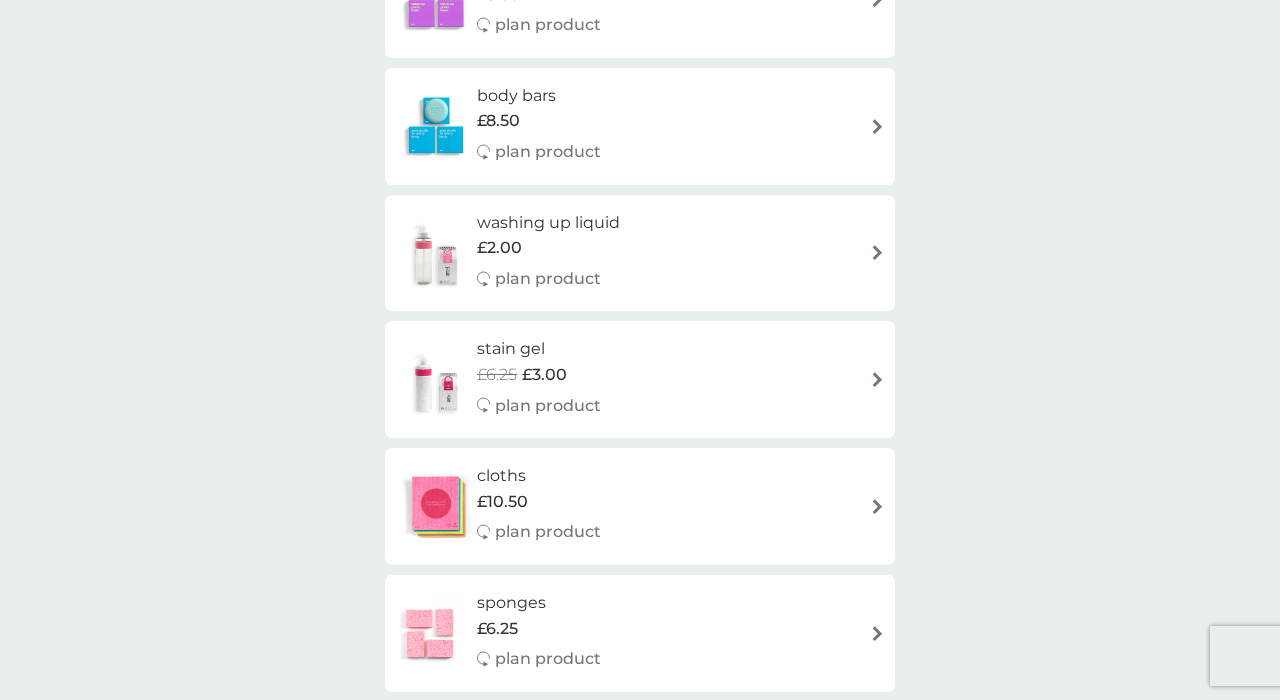 scroll, scrollTop: 1645, scrollLeft: 0, axis: vertical 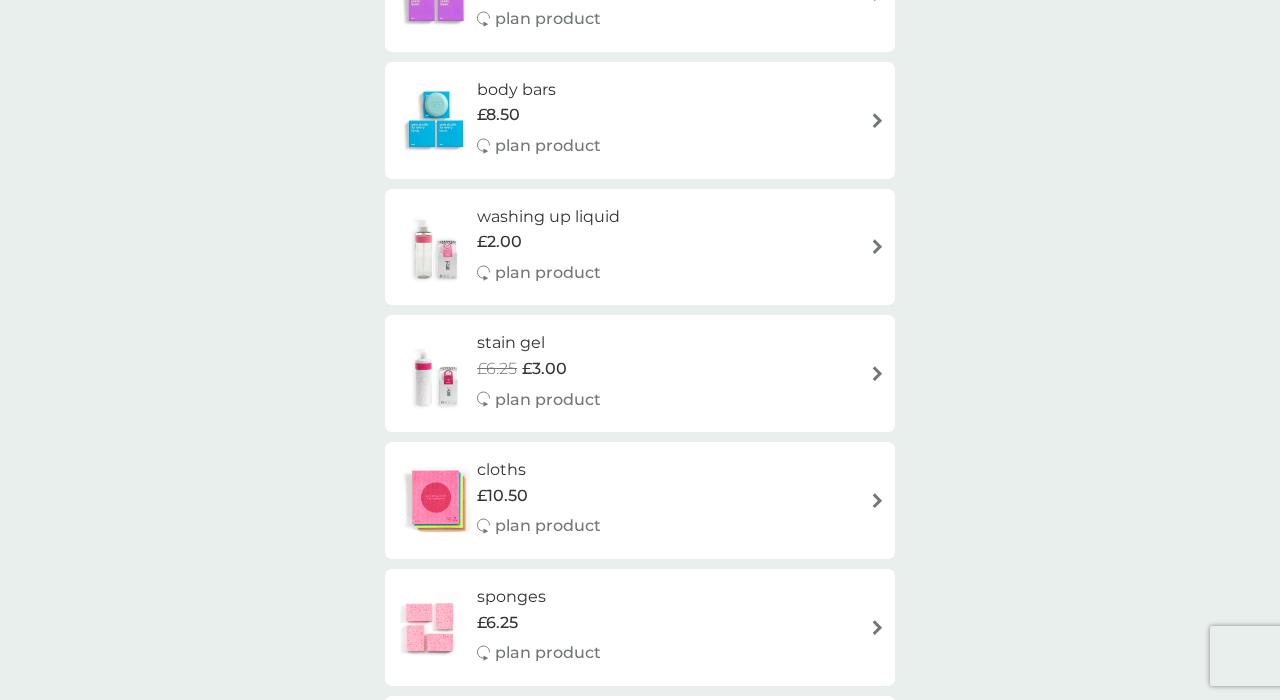 click at bounding box center (877, 373) 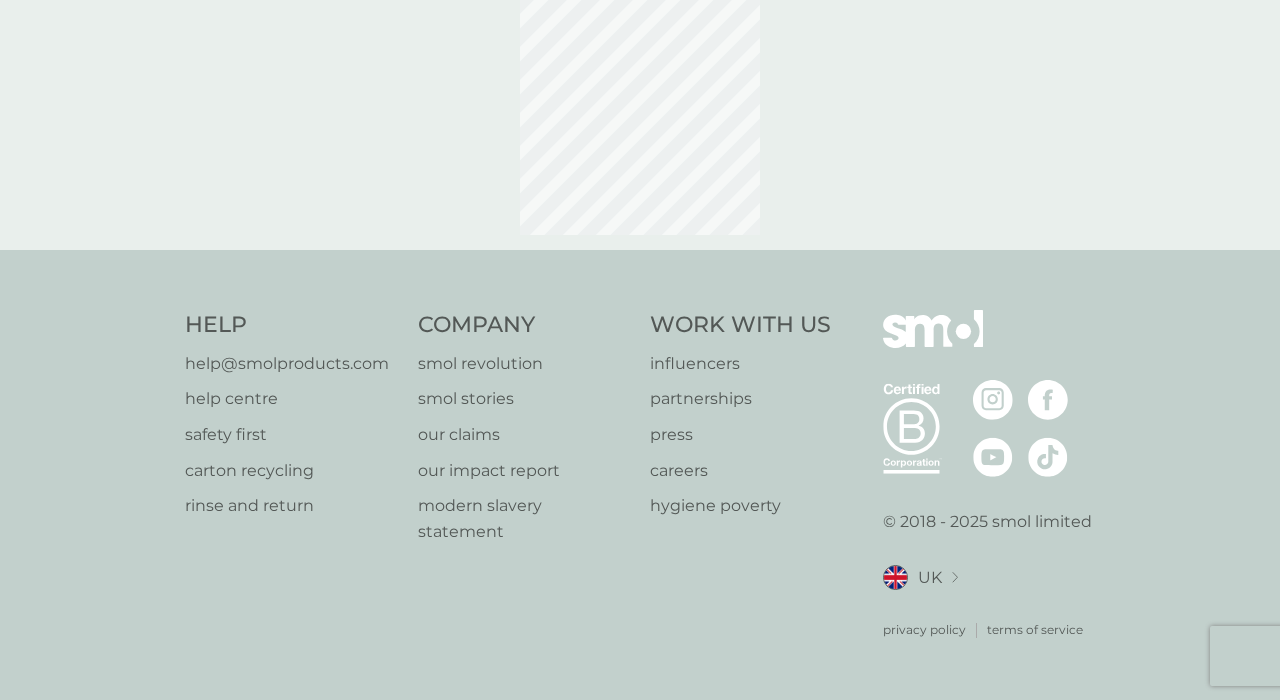 scroll, scrollTop: 0, scrollLeft: 0, axis: both 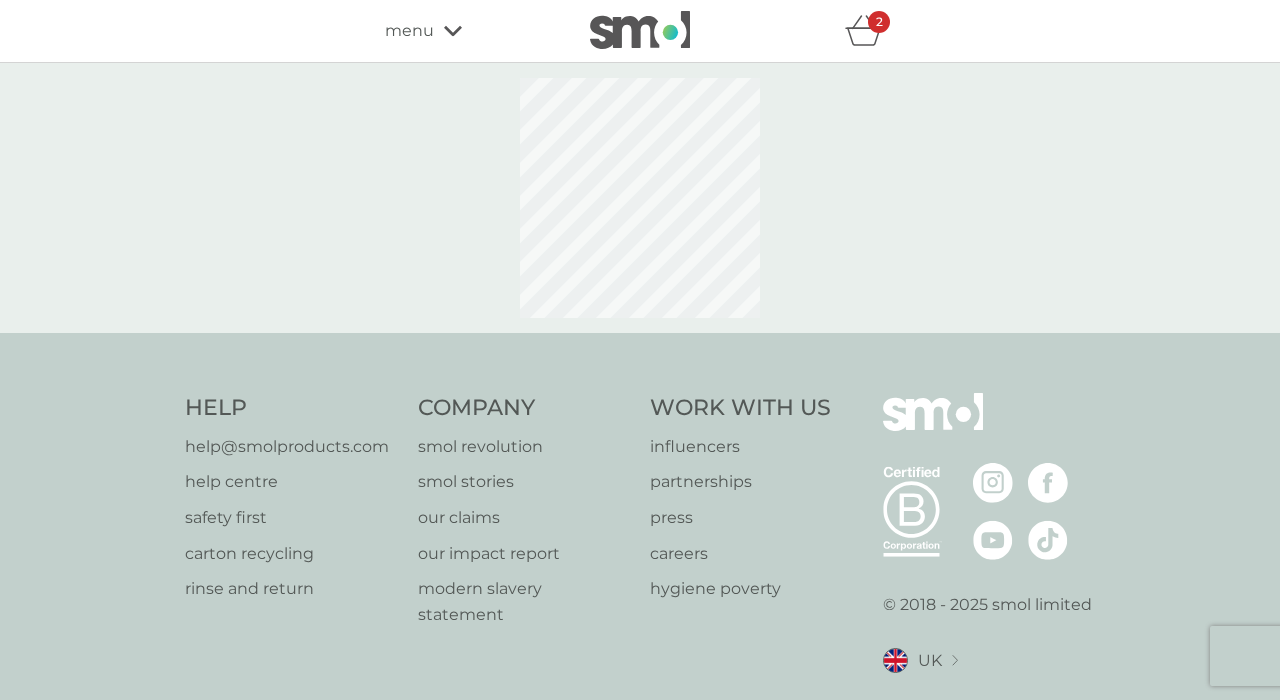 select on "182" 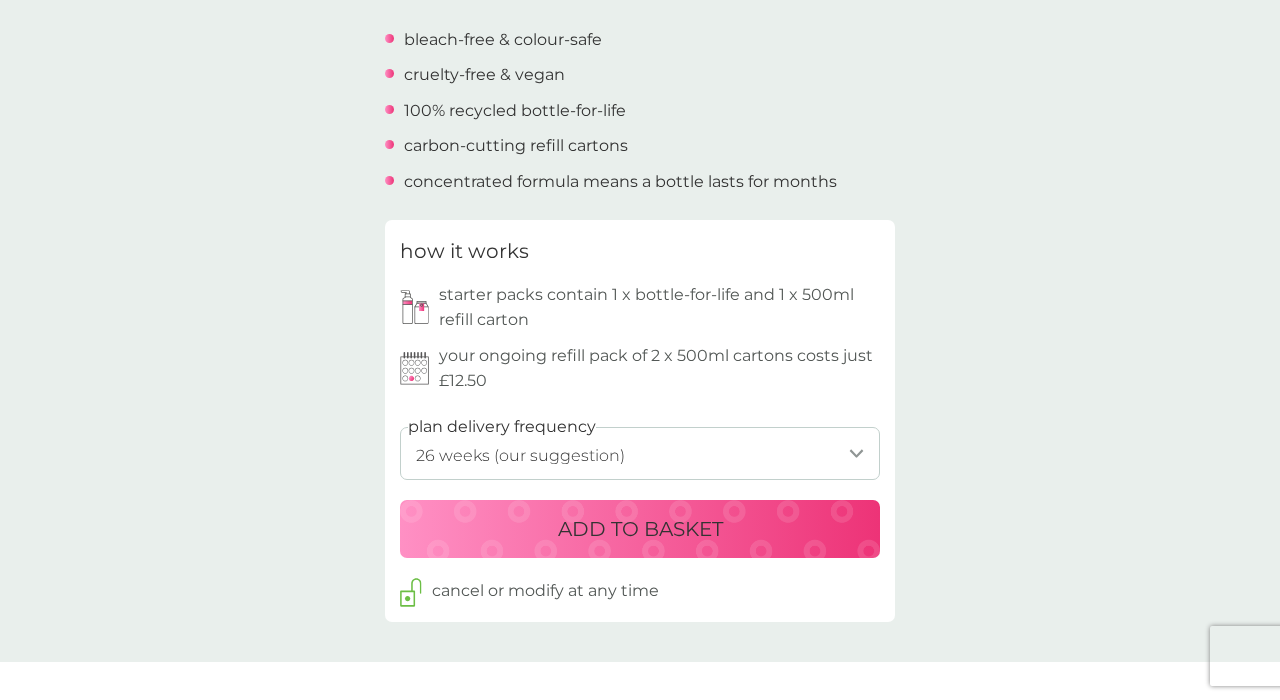 scroll, scrollTop: 741, scrollLeft: 0, axis: vertical 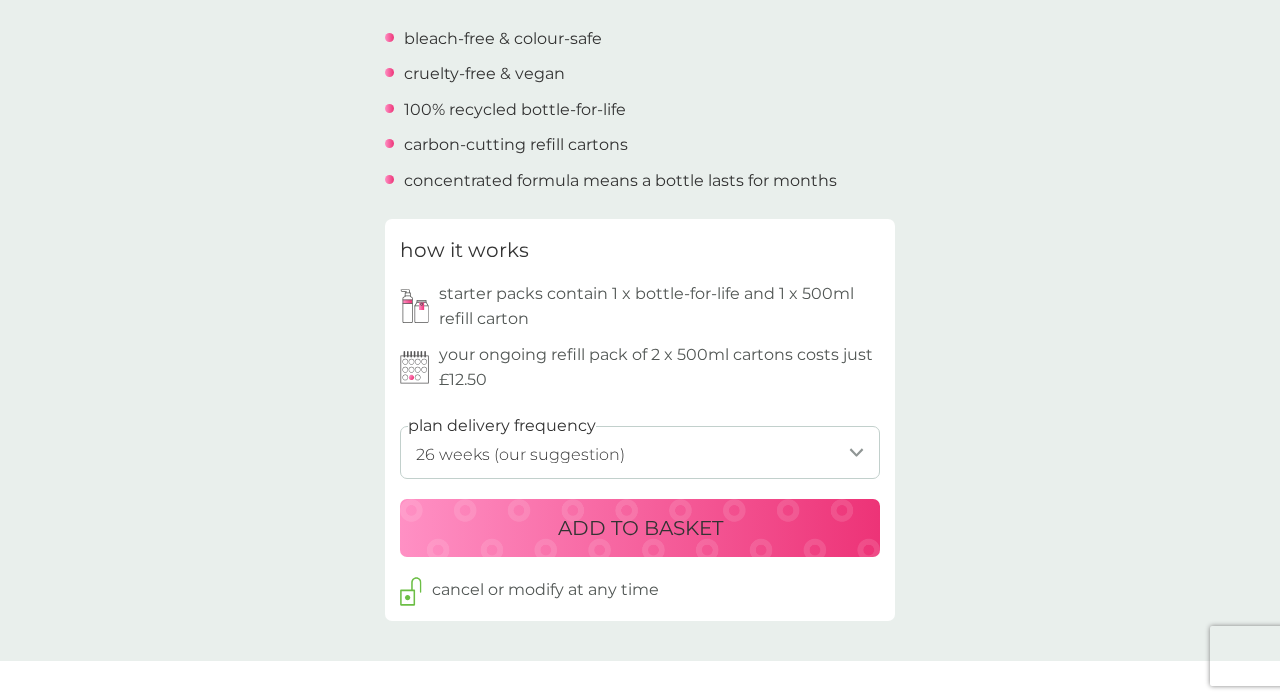 click on "ADD TO BASKET" at bounding box center (640, 528) 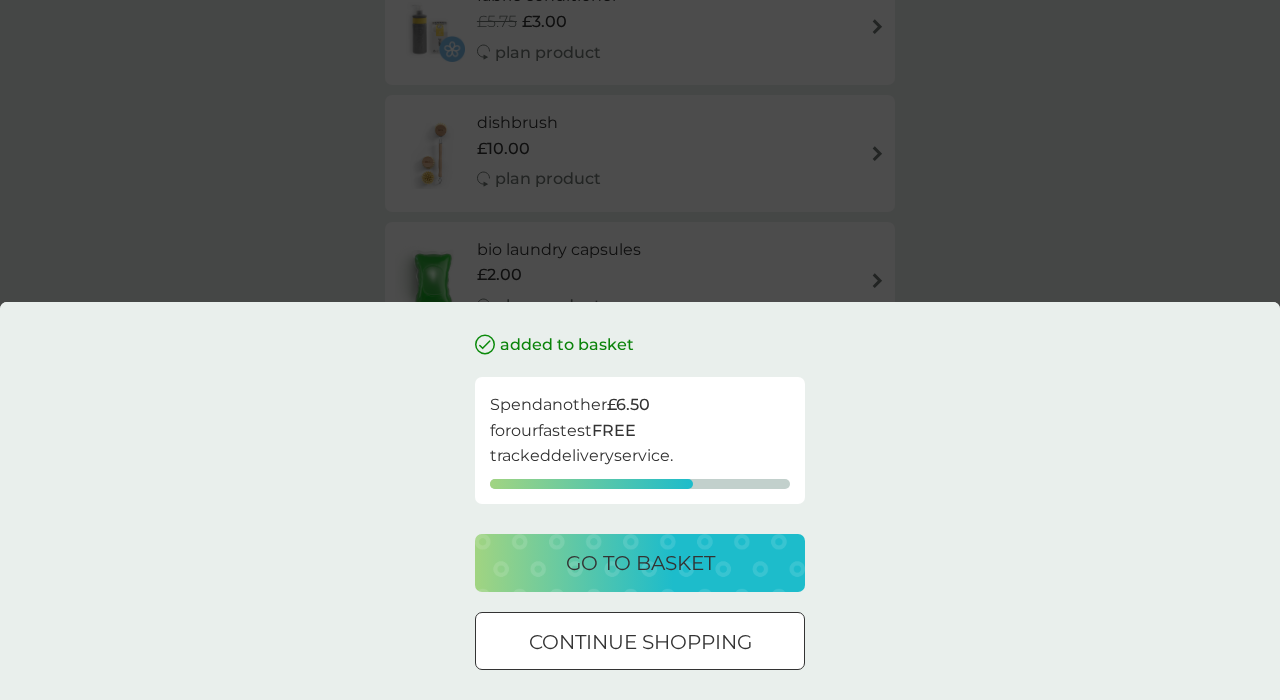 scroll, scrollTop: 0, scrollLeft: 0, axis: both 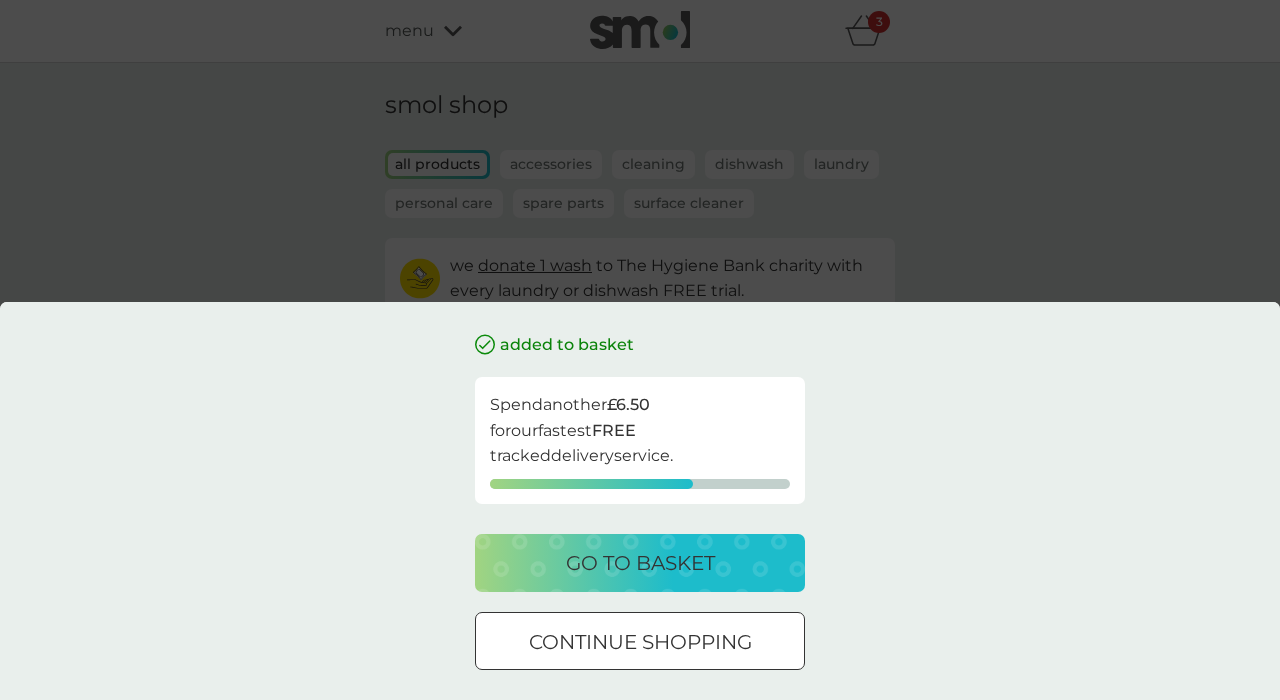 click at bounding box center (640, 642) 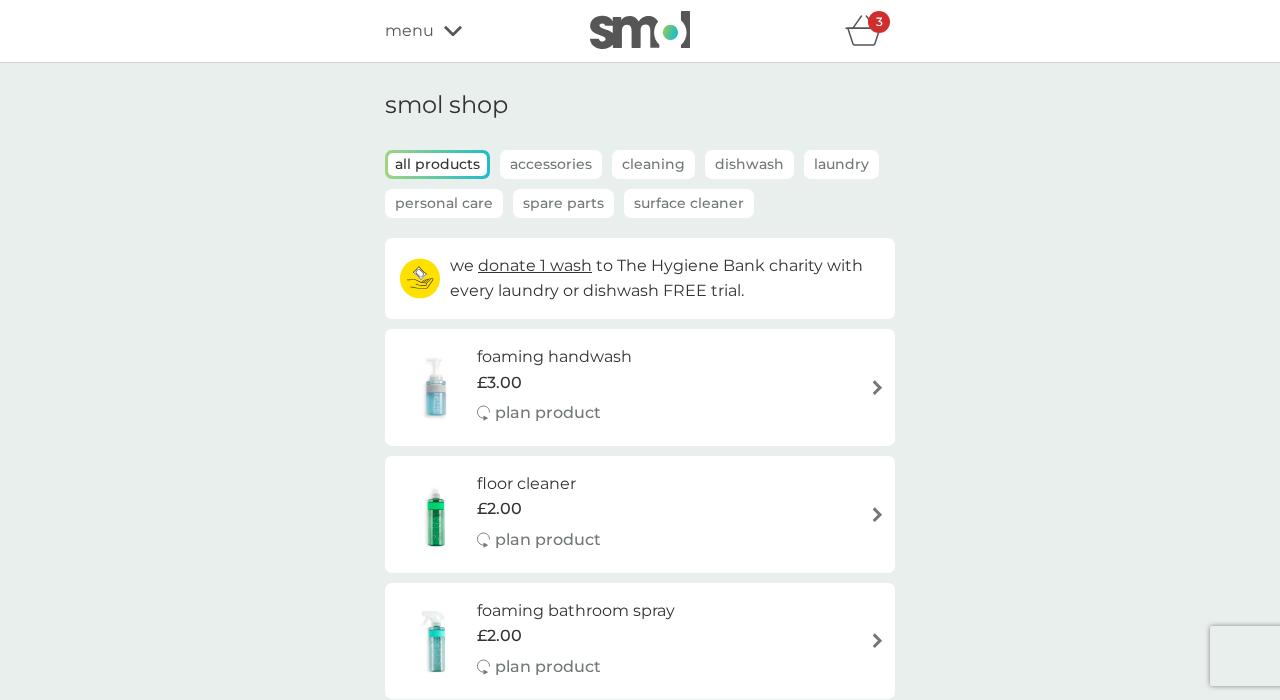 click on "Dishwash" at bounding box center (749, 164) 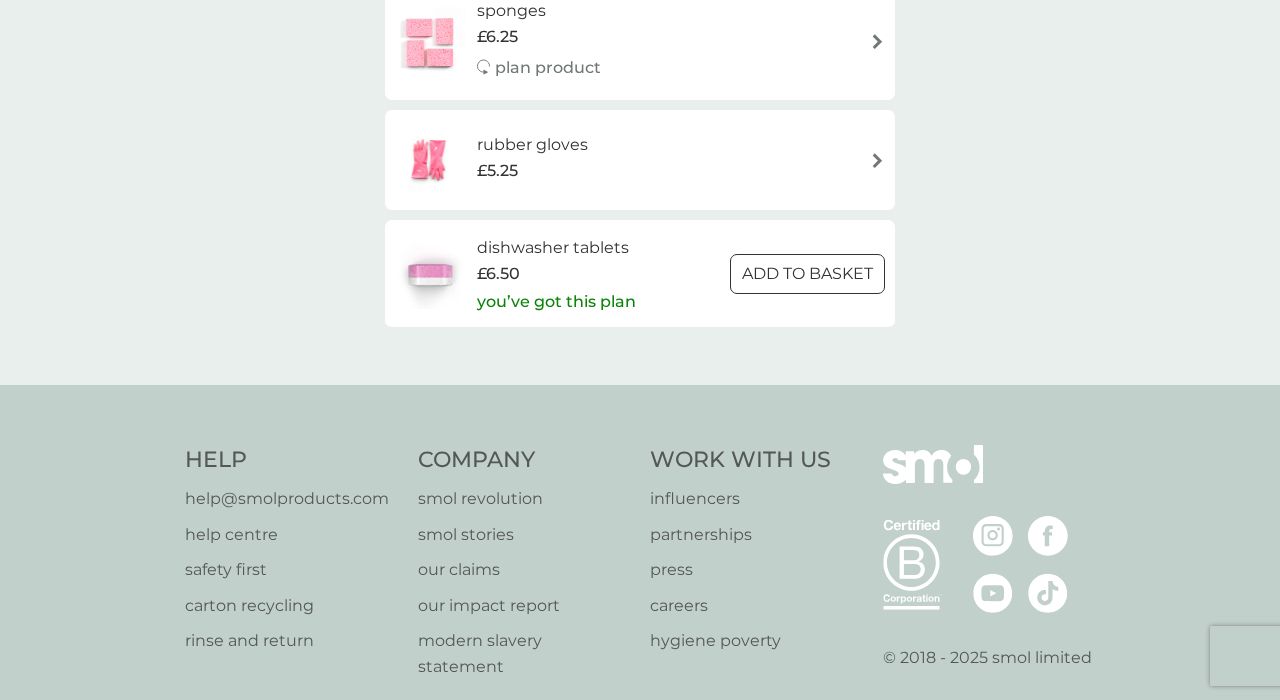 scroll, scrollTop: 836, scrollLeft: 0, axis: vertical 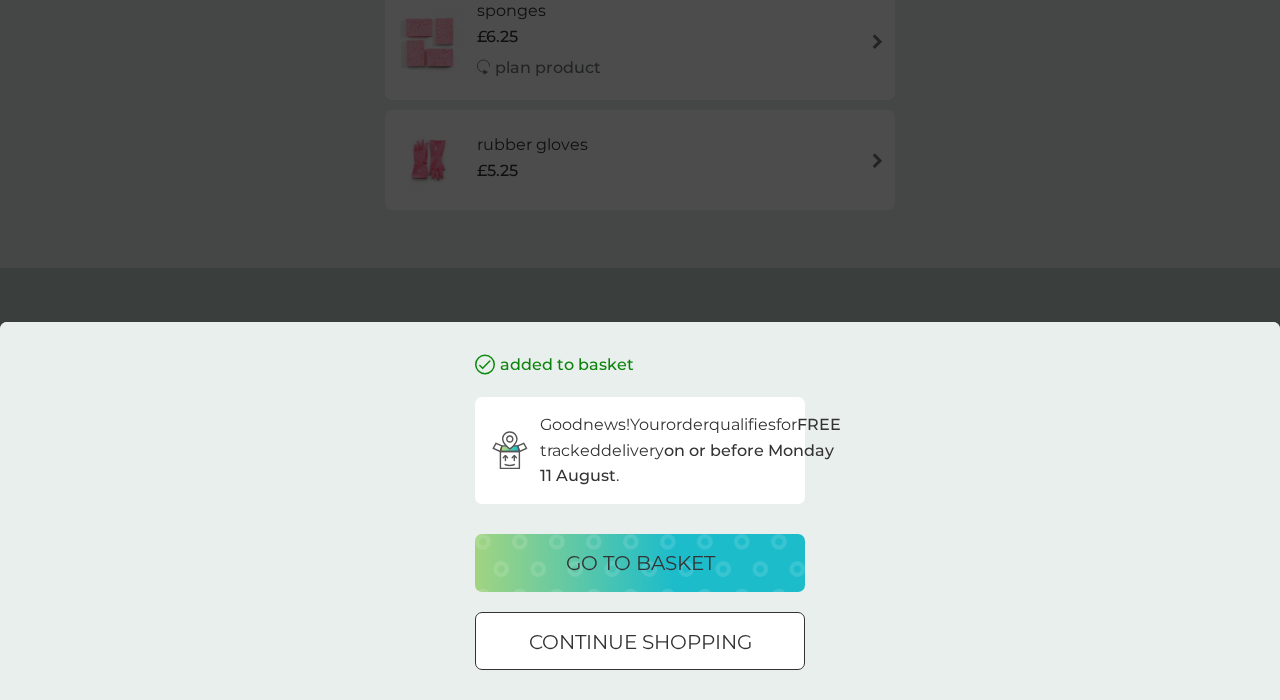 click on "go to basket" at bounding box center (640, 563) 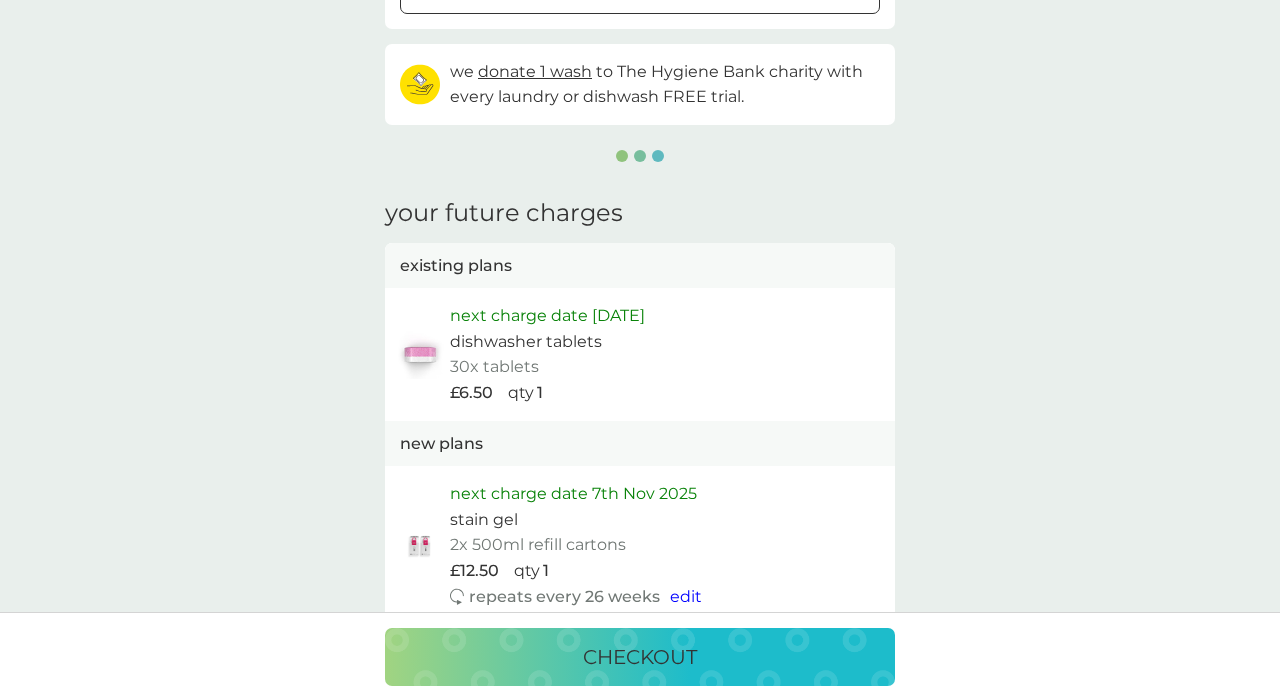 scroll, scrollTop: 0, scrollLeft: 0, axis: both 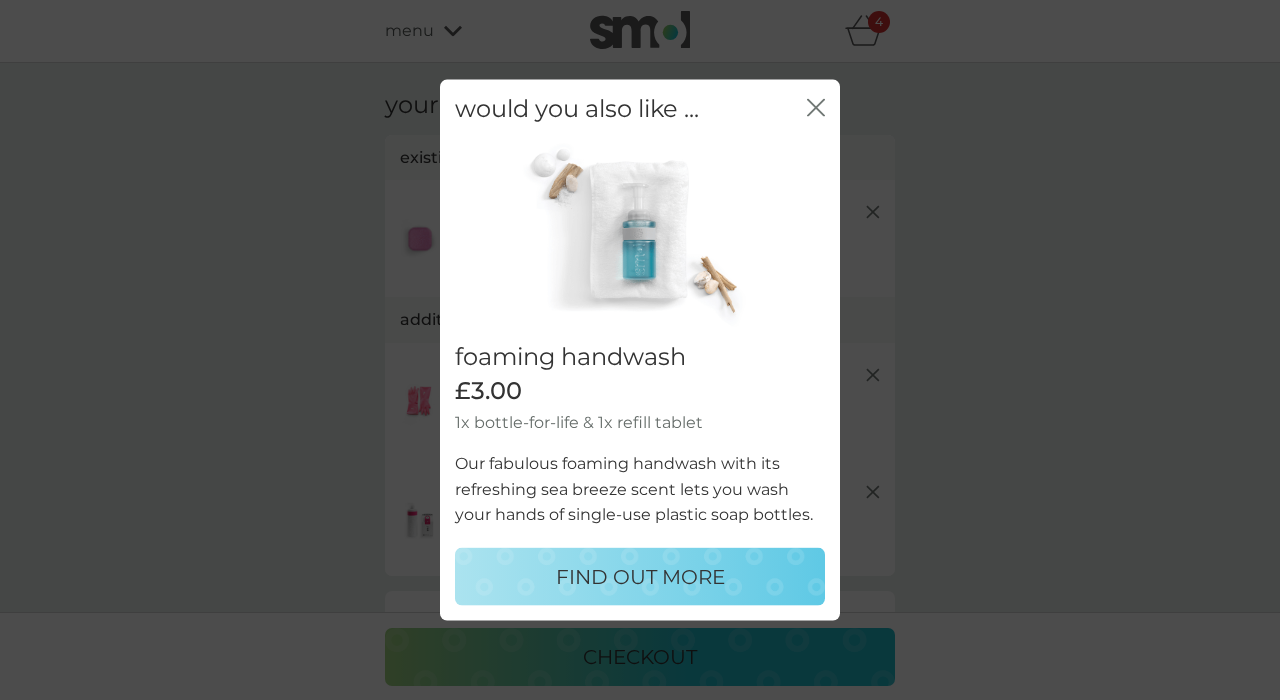 click 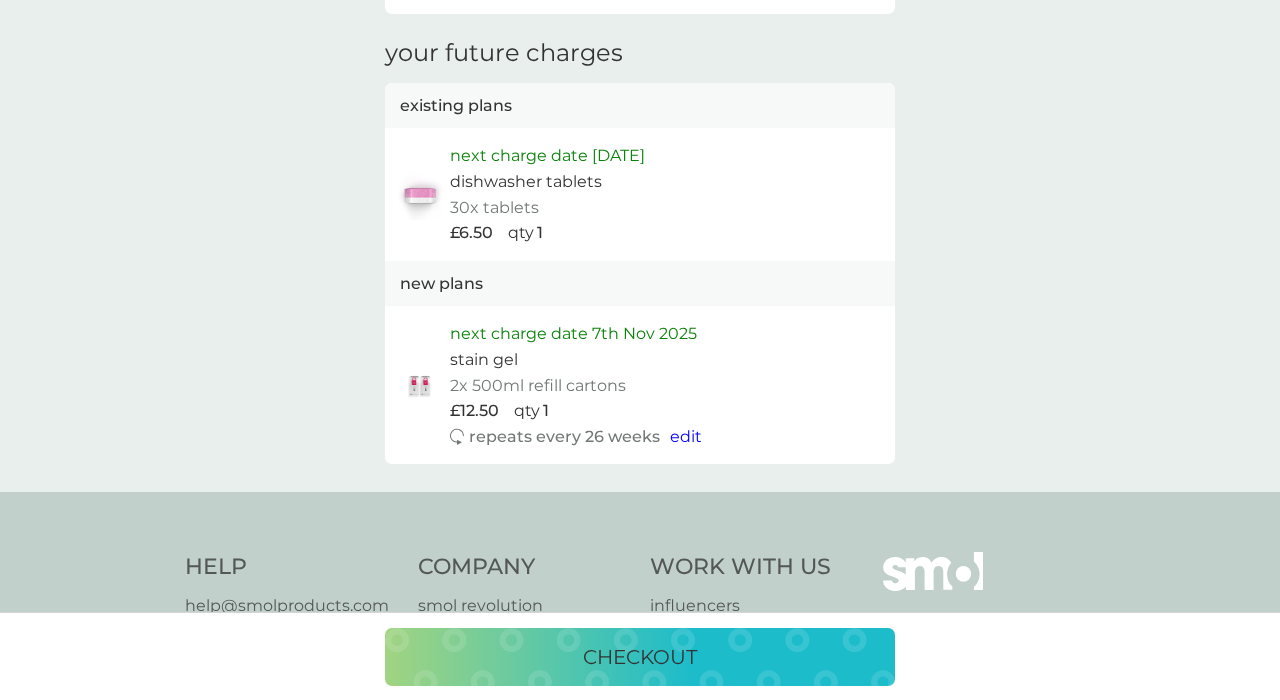 scroll, scrollTop: 1096, scrollLeft: 0, axis: vertical 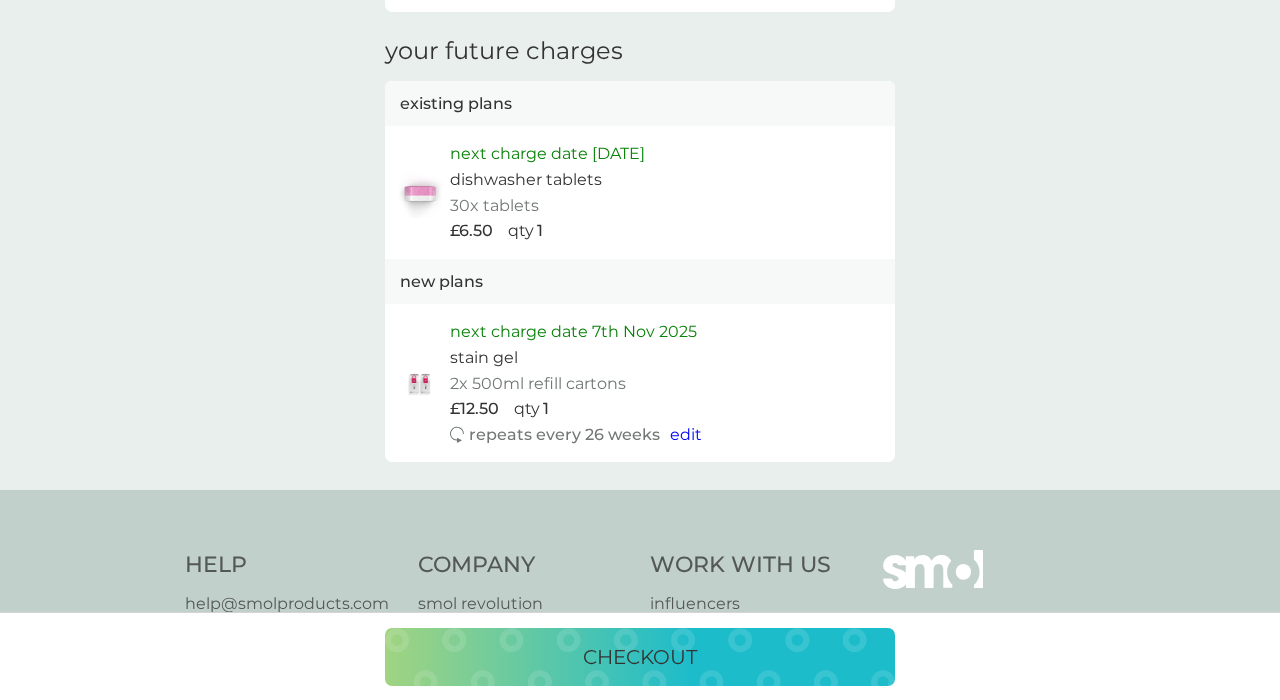 click on "checkout" at bounding box center [640, 657] 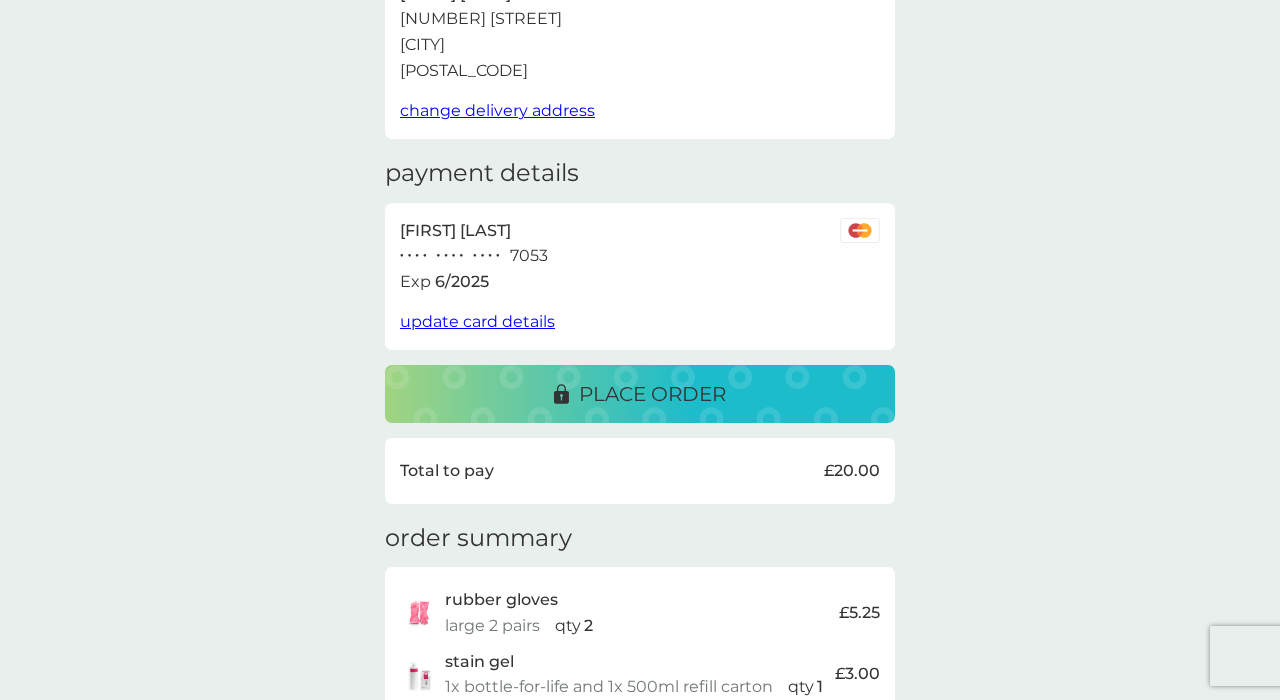 scroll, scrollTop: 171, scrollLeft: 0, axis: vertical 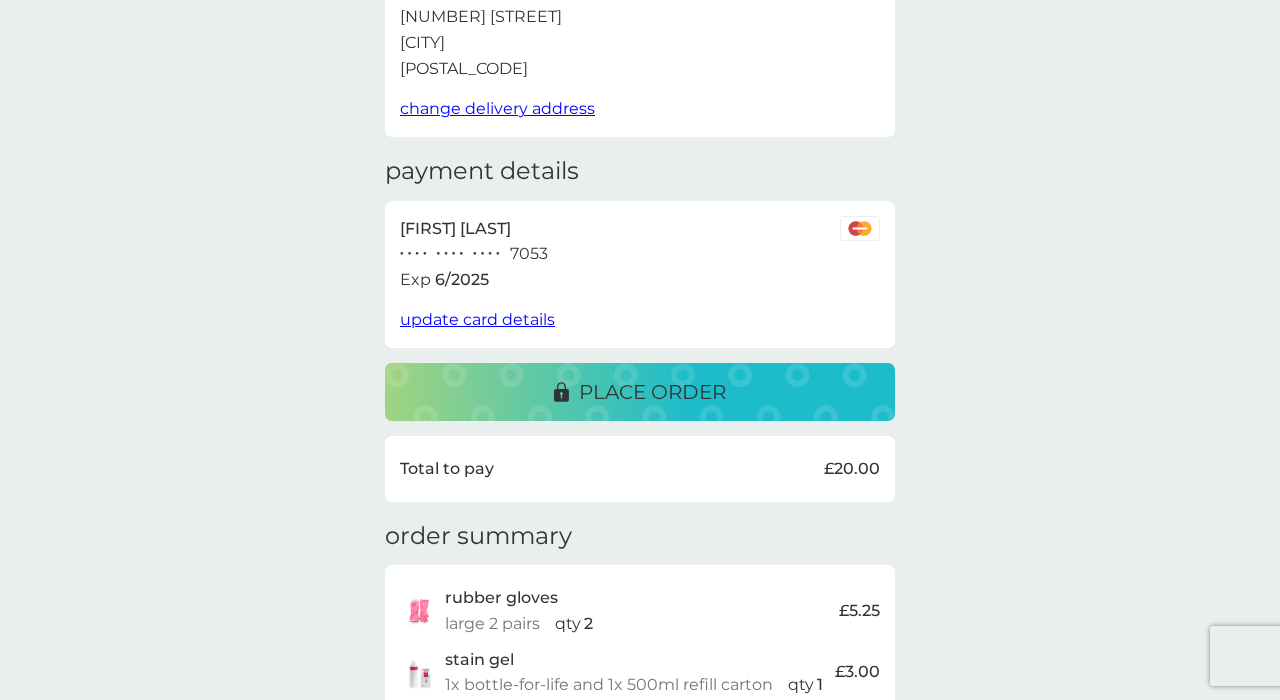 click on "update card details" at bounding box center [477, 319] 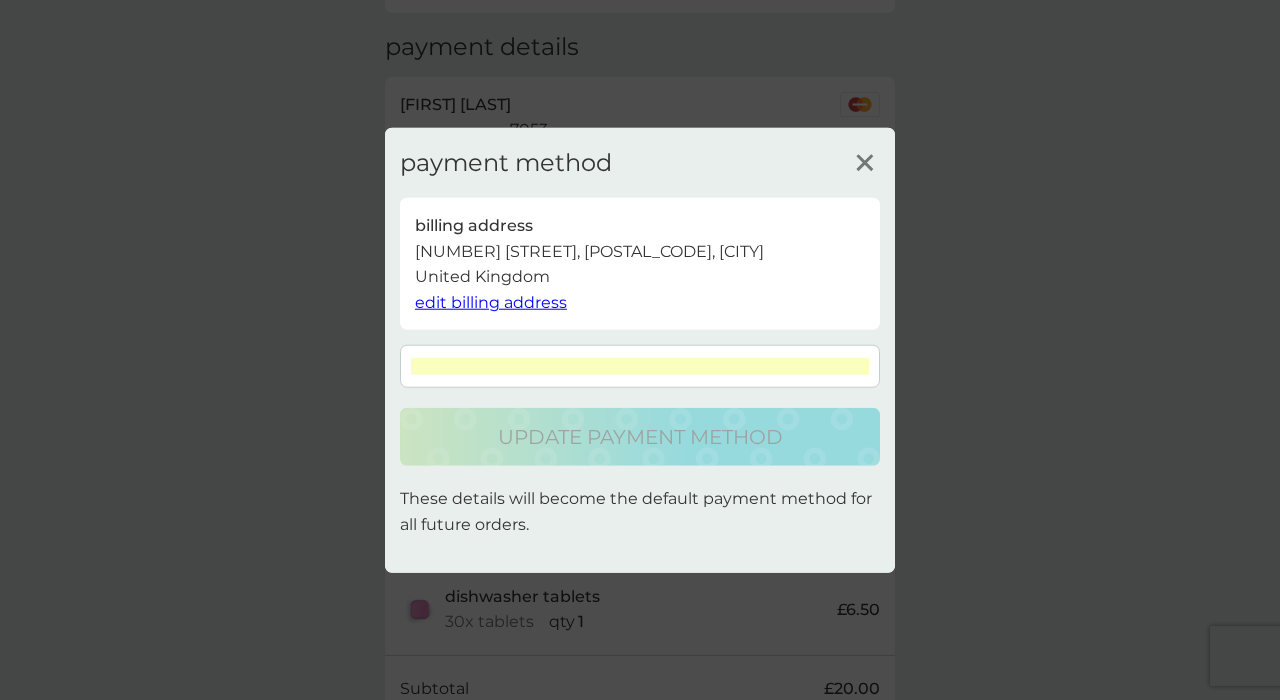 scroll, scrollTop: 303, scrollLeft: 0, axis: vertical 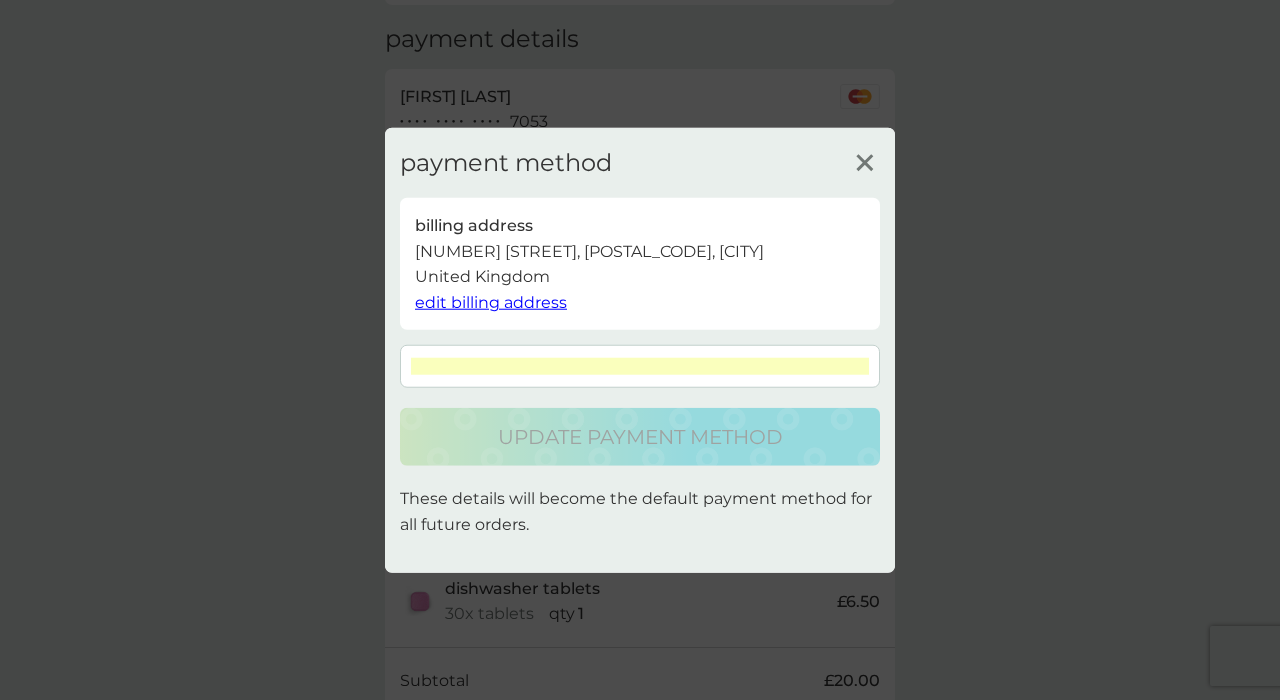 click 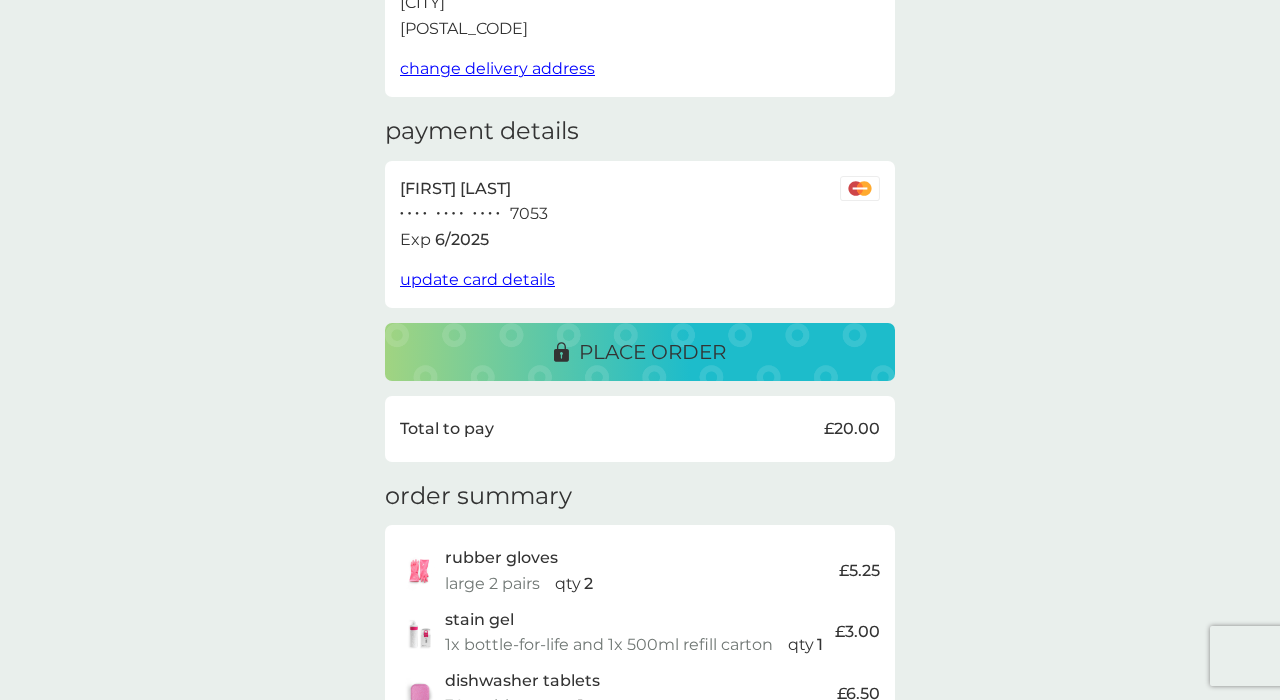 scroll, scrollTop: 194, scrollLeft: 0, axis: vertical 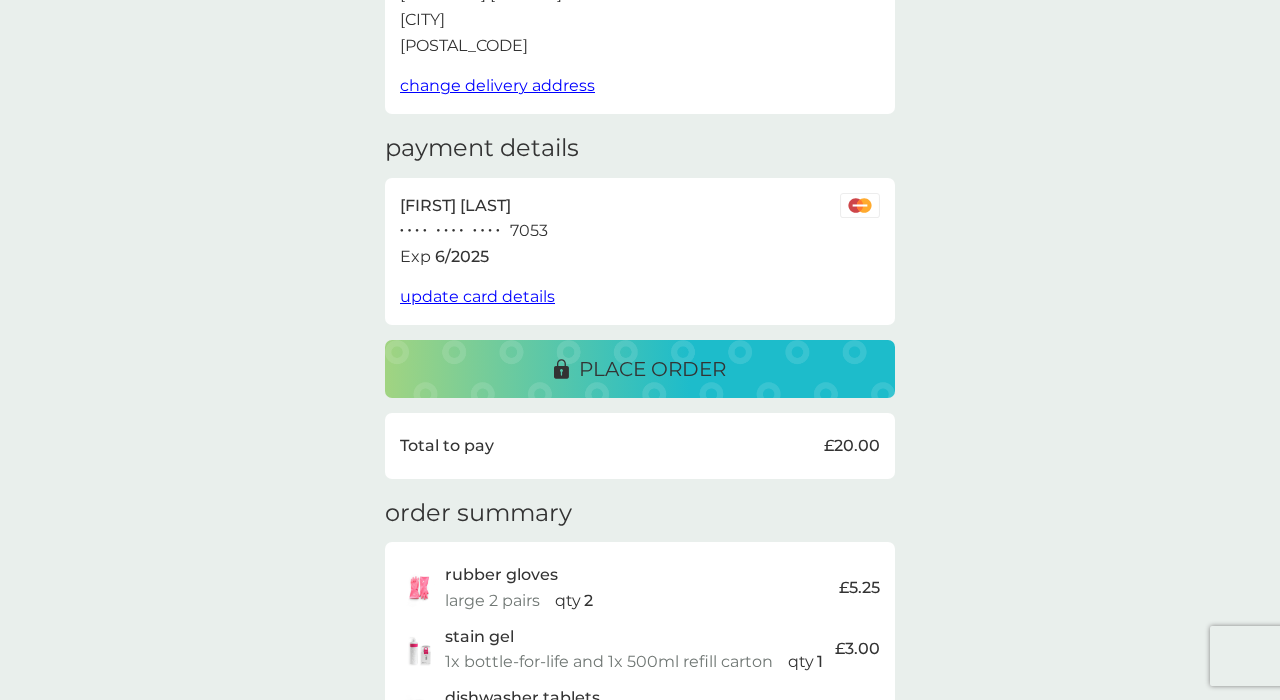 click on "place order" at bounding box center (652, 369) 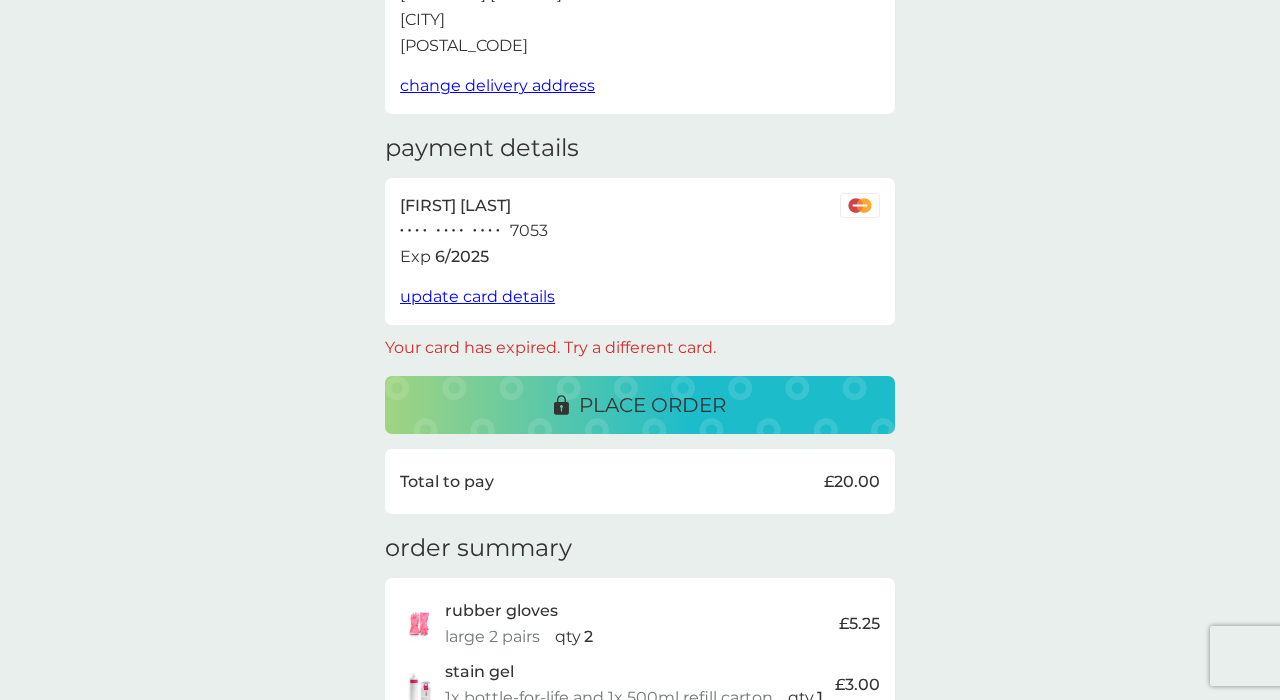 click on "update card details" at bounding box center (477, 296) 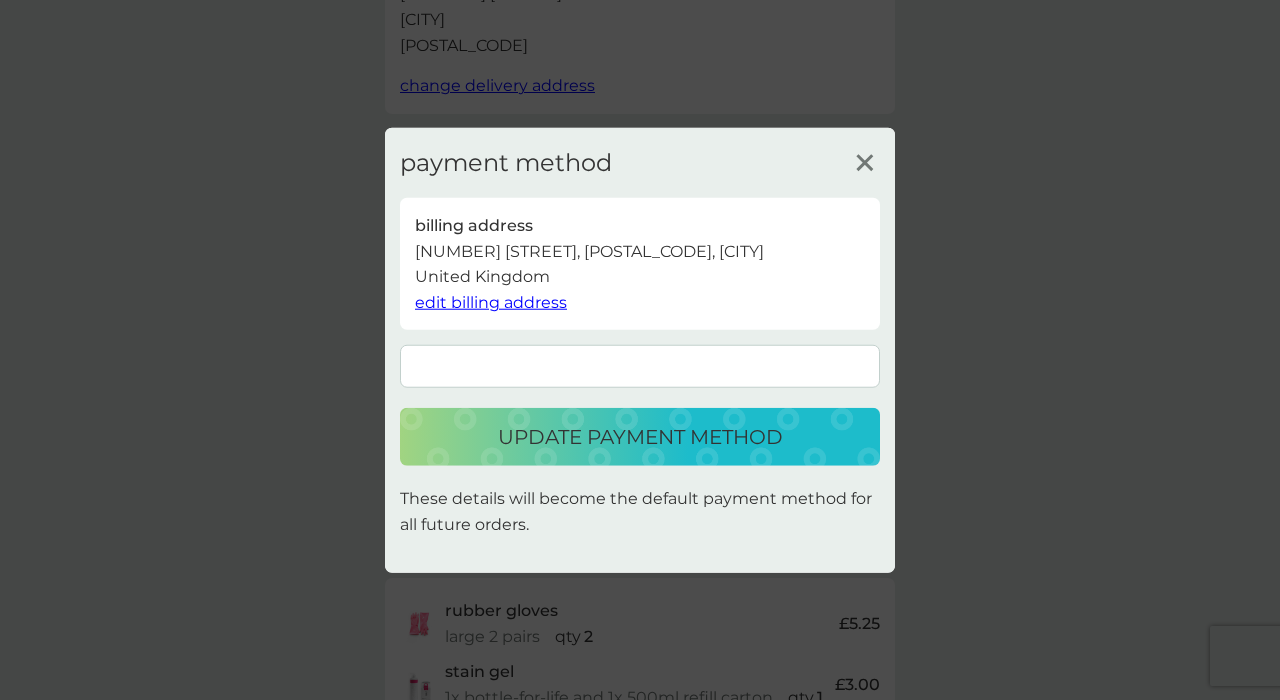 click on "update payment method" at bounding box center (640, 437) 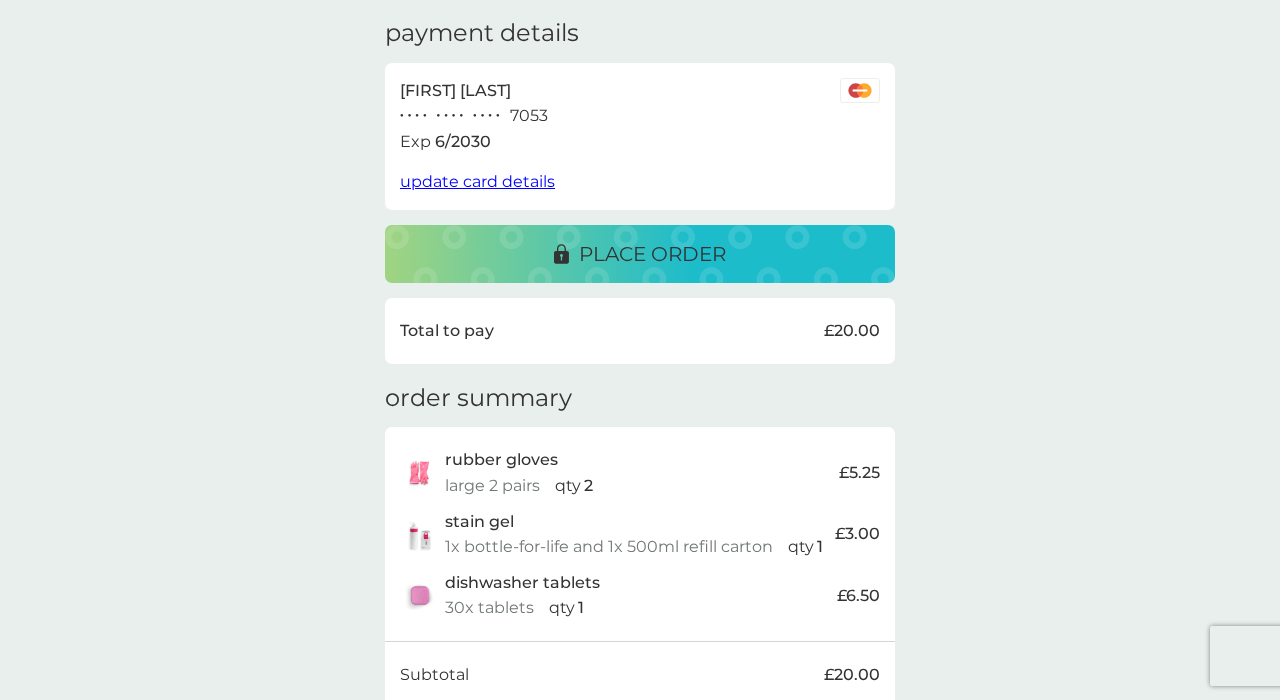 scroll, scrollTop: 293, scrollLeft: 0, axis: vertical 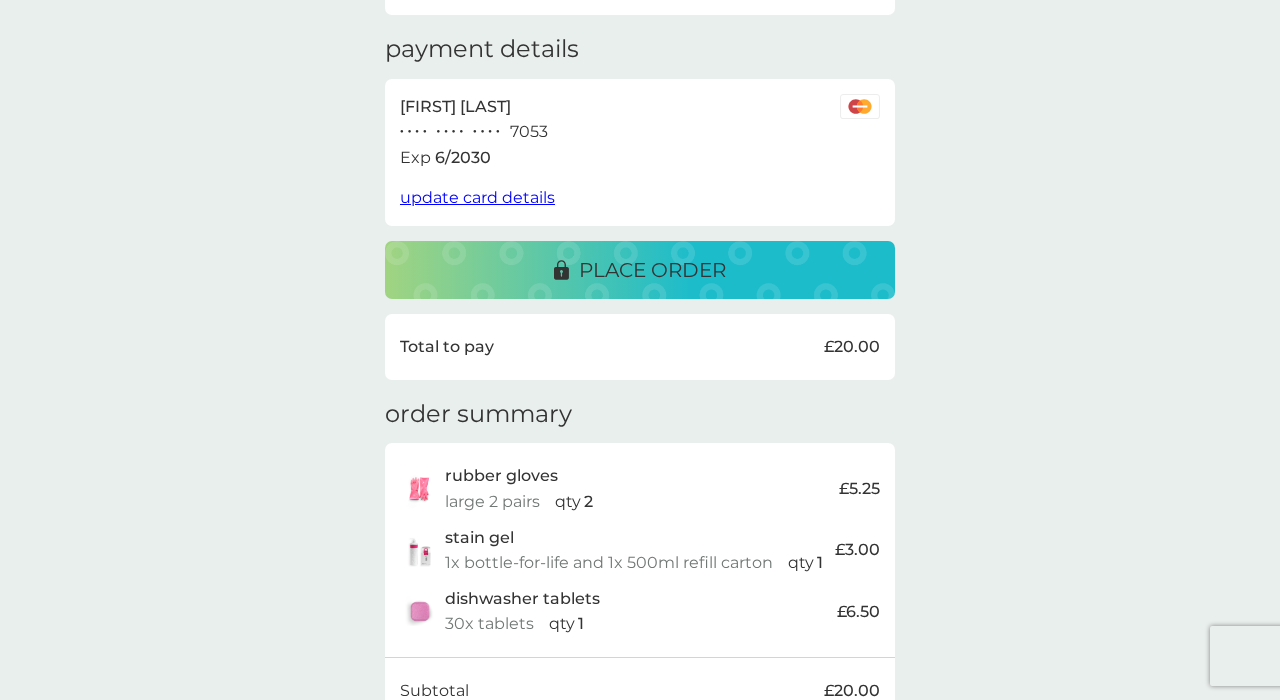 click on "place order" at bounding box center (652, 270) 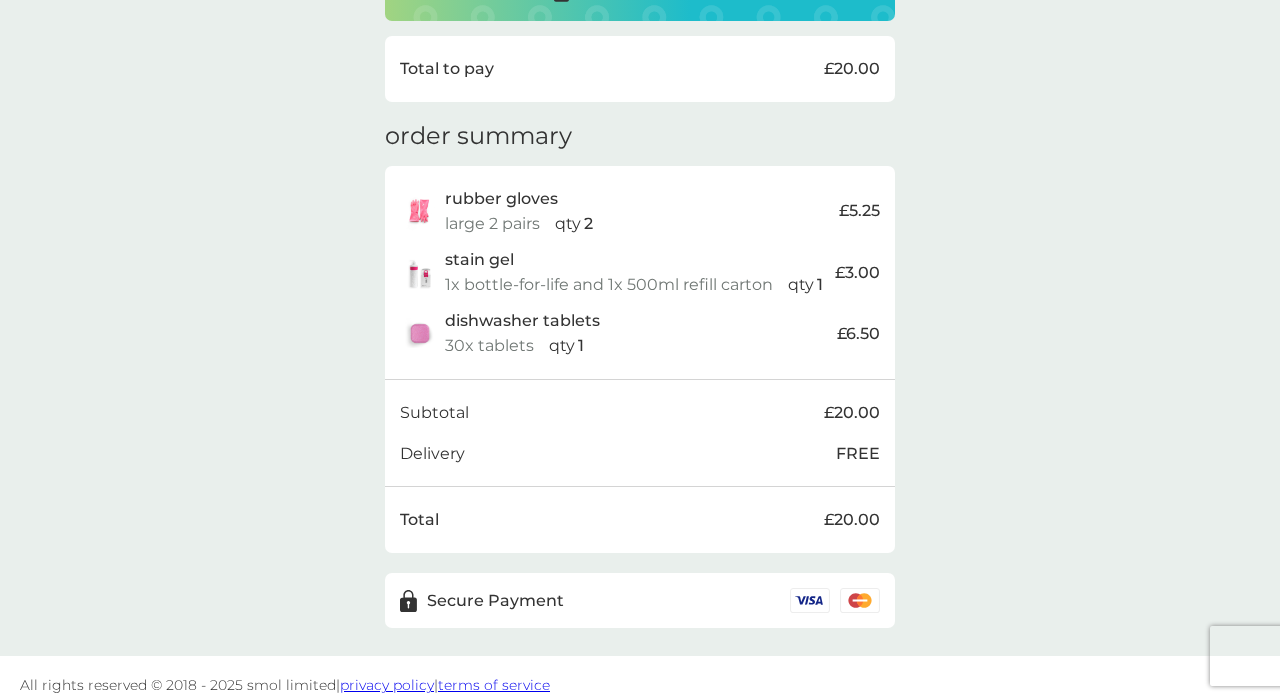 scroll, scrollTop: 631, scrollLeft: 0, axis: vertical 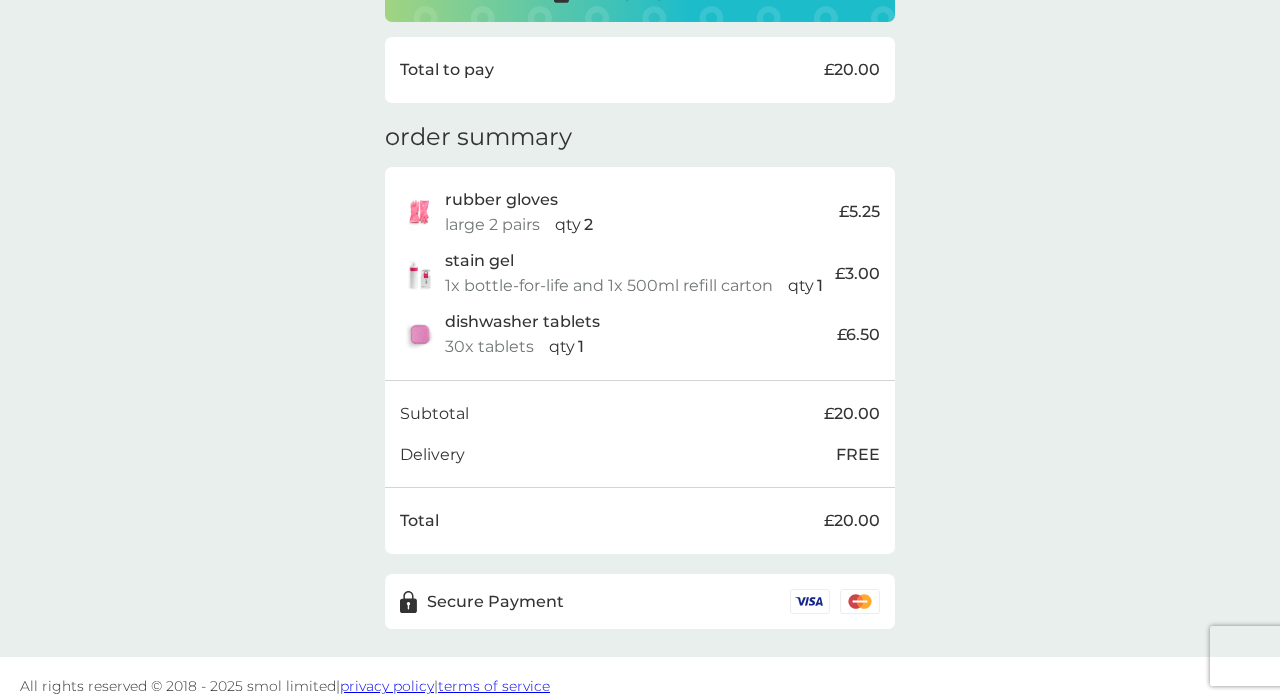 click 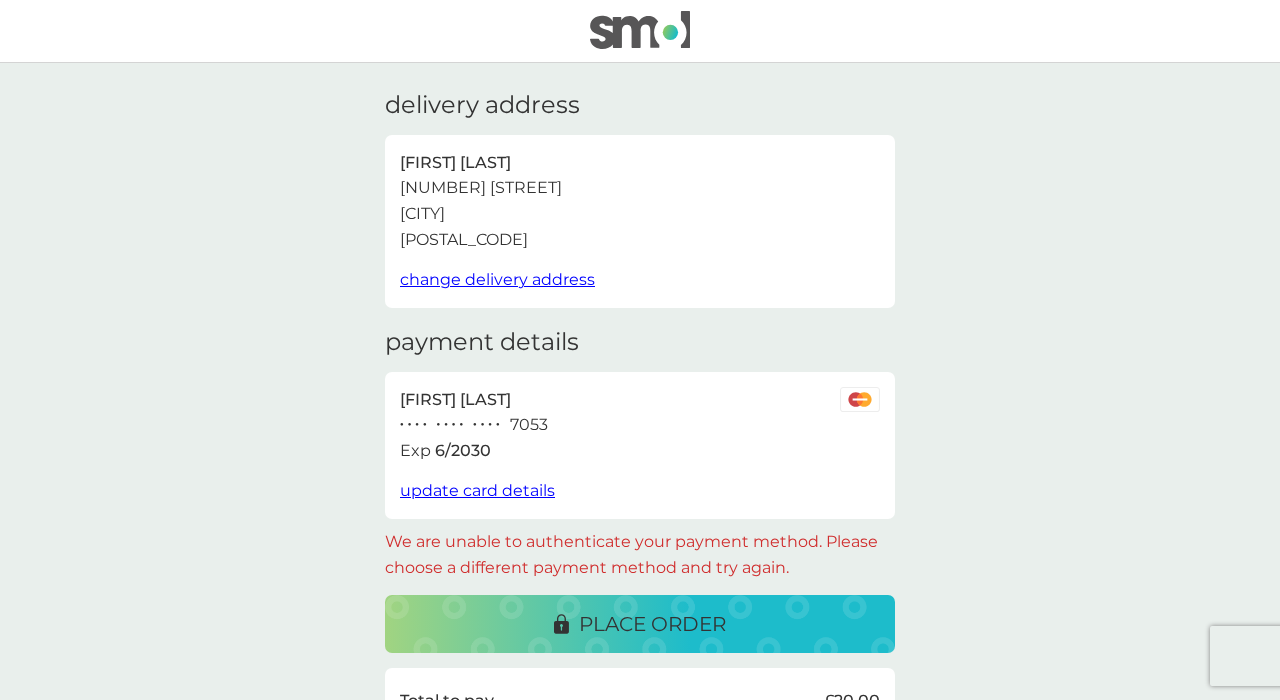 scroll, scrollTop: 0, scrollLeft: 0, axis: both 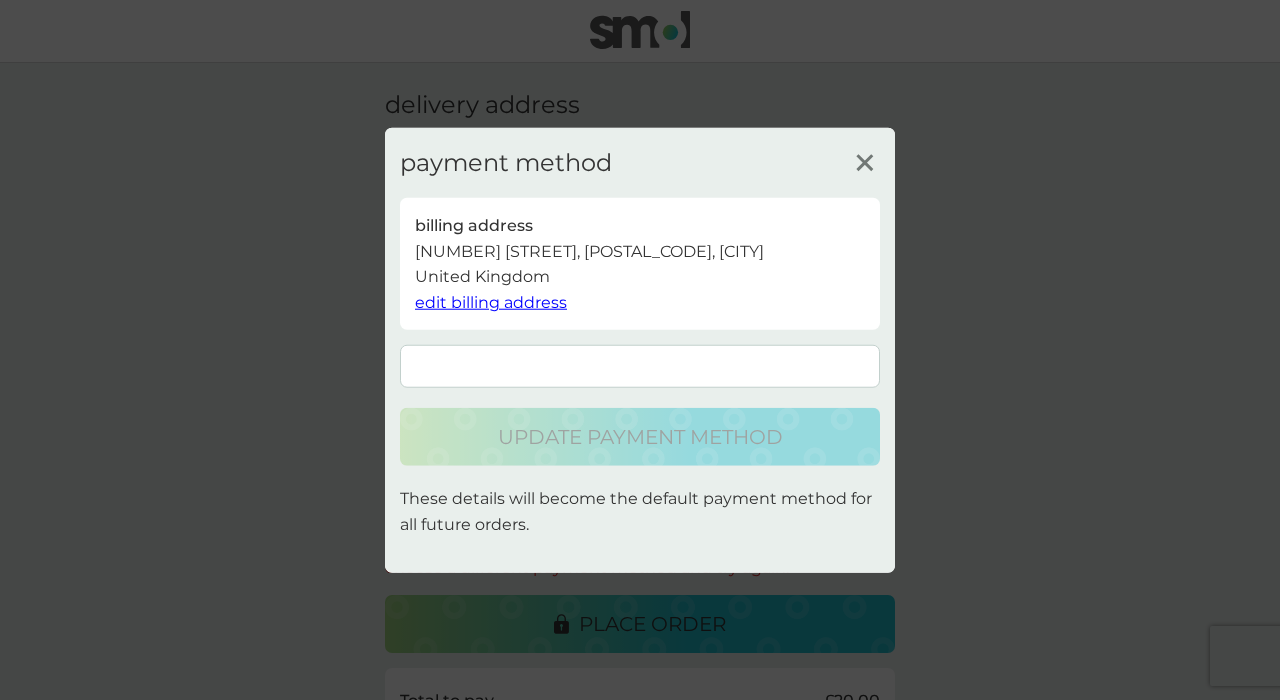 click 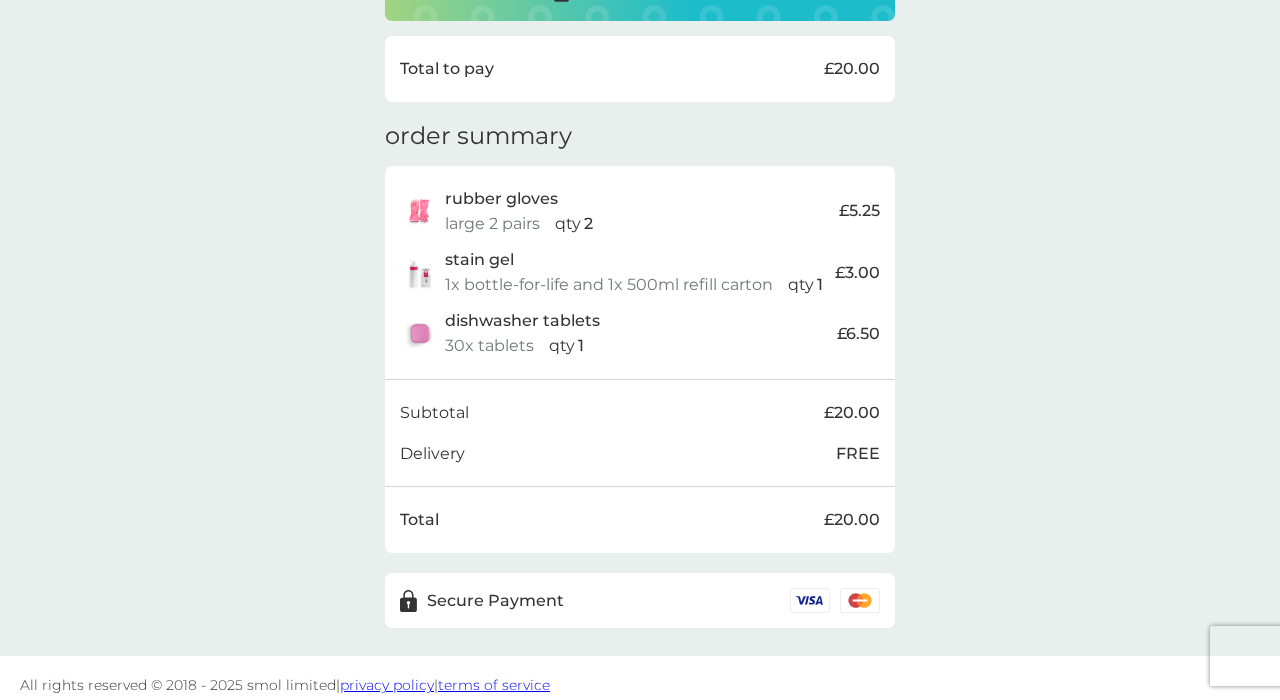 scroll, scrollTop: 631, scrollLeft: 0, axis: vertical 